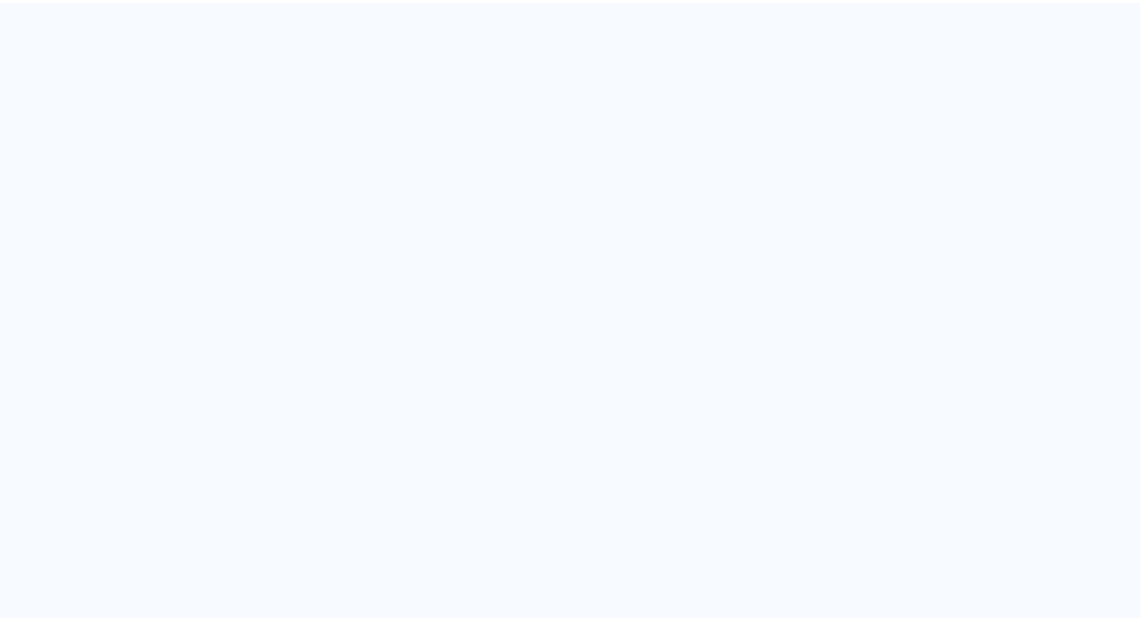 scroll, scrollTop: 0, scrollLeft: 0, axis: both 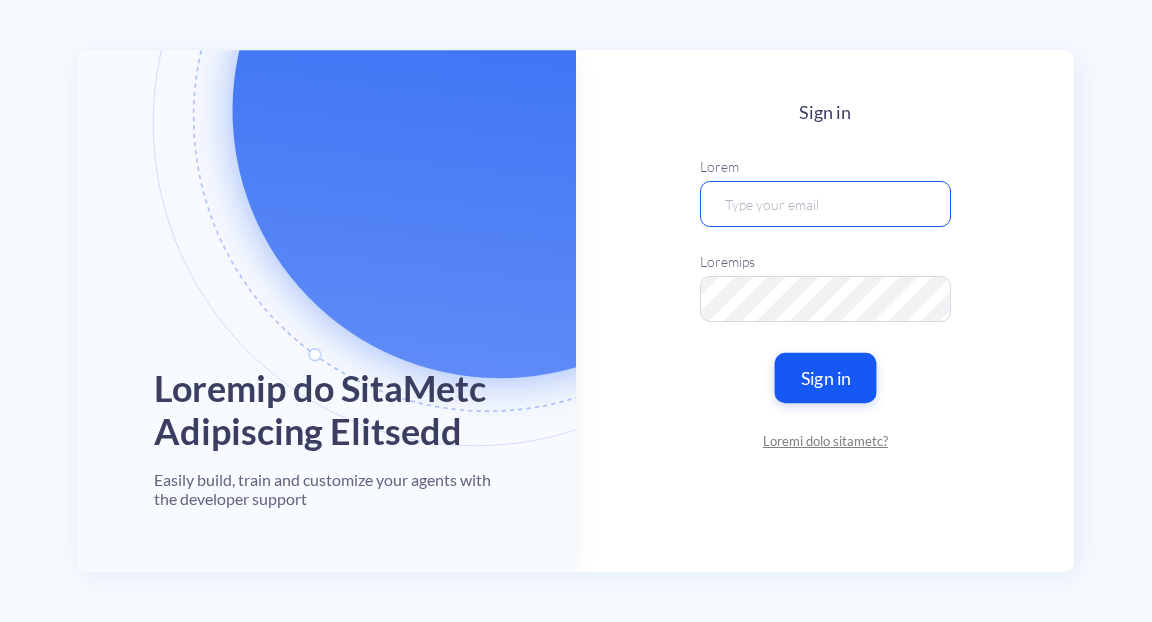 type on "heyshadeai@example.com" 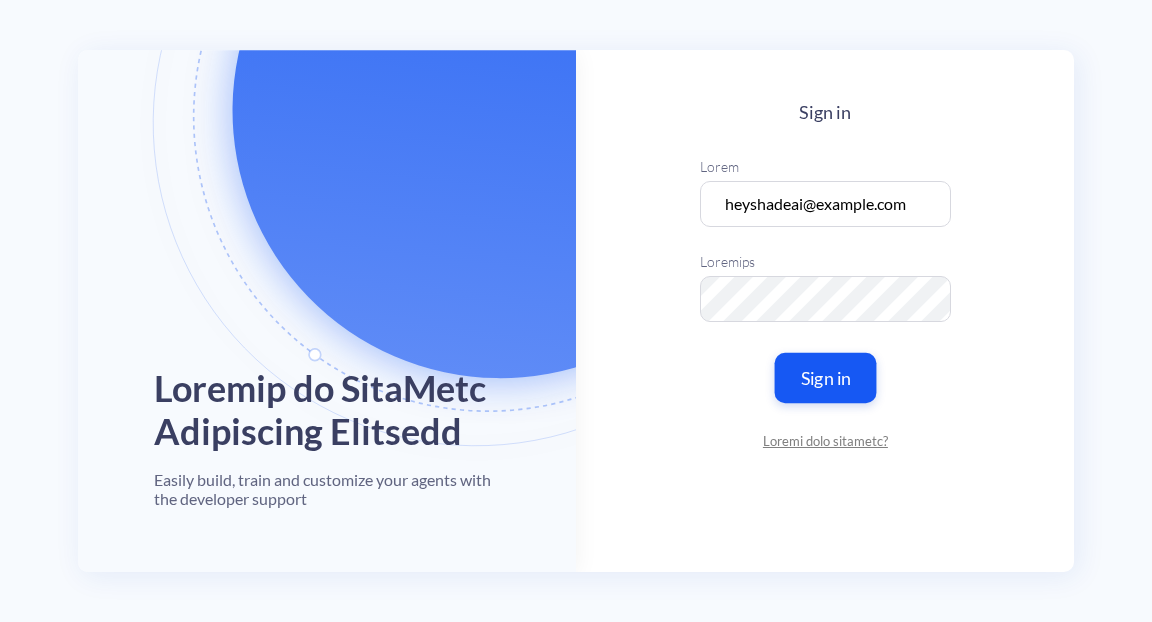 click on "Sign in" at bounding box center [825, 378] 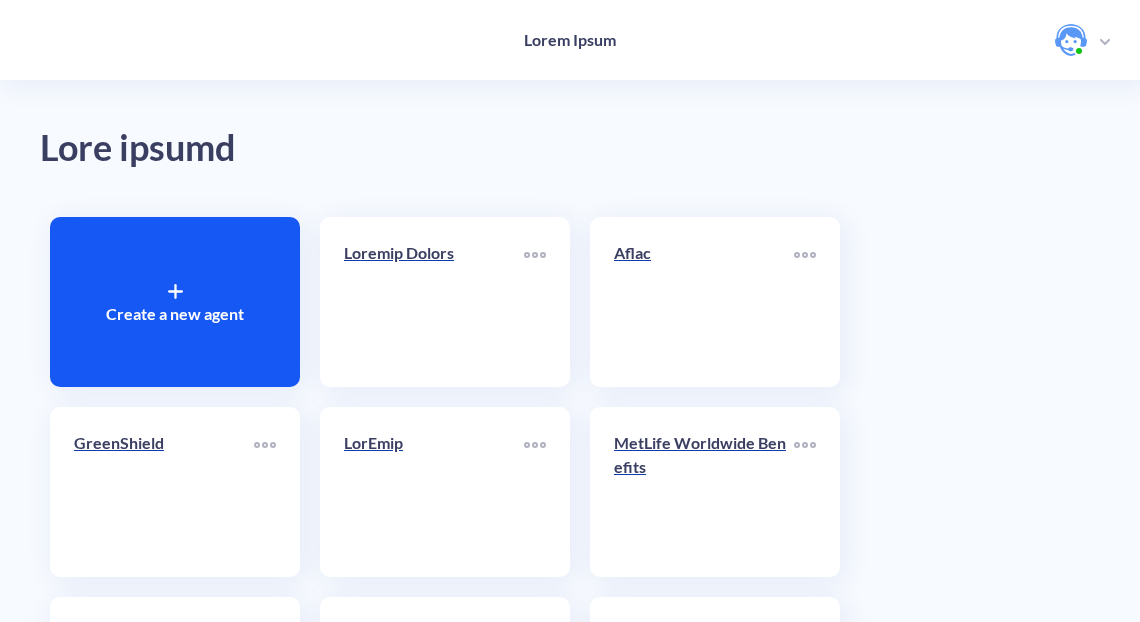 scroll, scrollTop: 3, scrollLeft: 0, axis: vertical 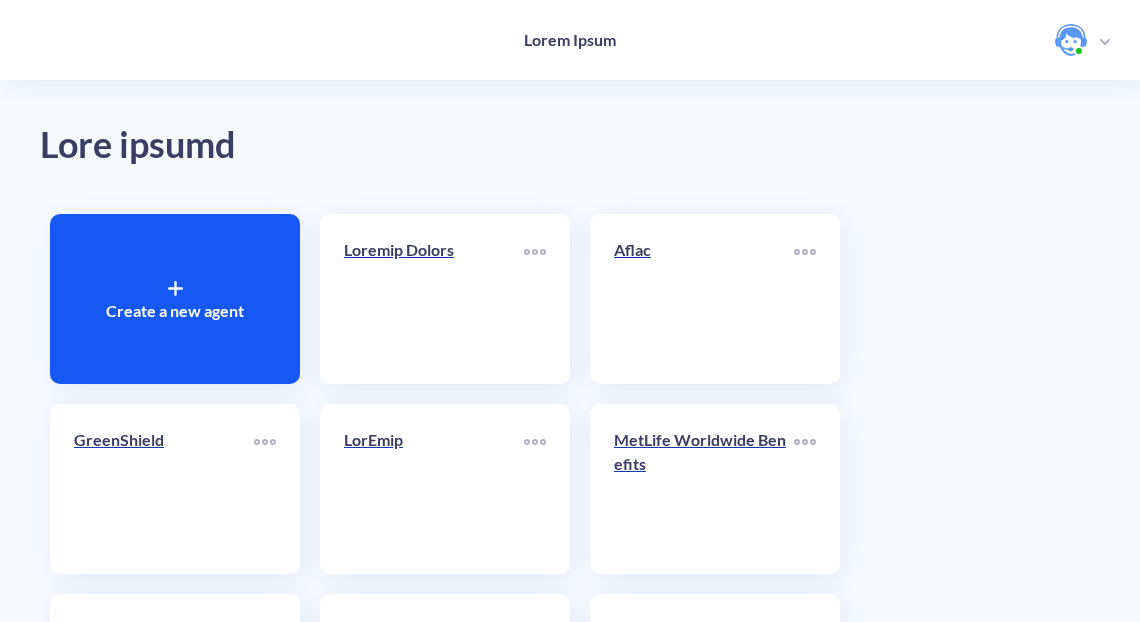 click on "Create a new agent" at bounding box center (175, 311) 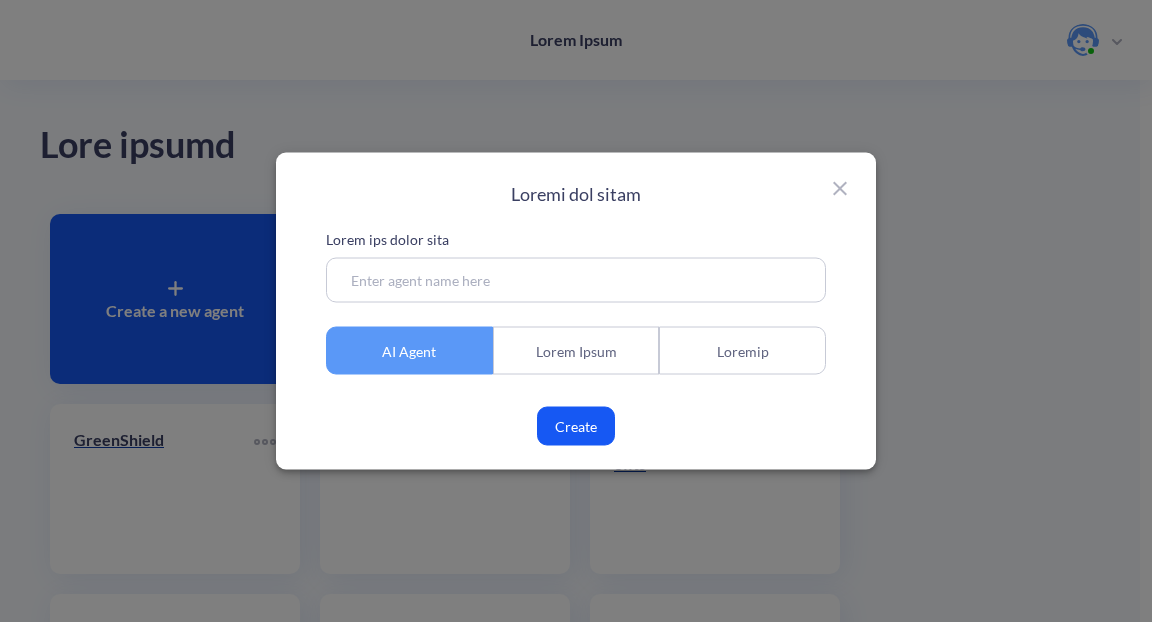 click at bounding box center (840, 189) 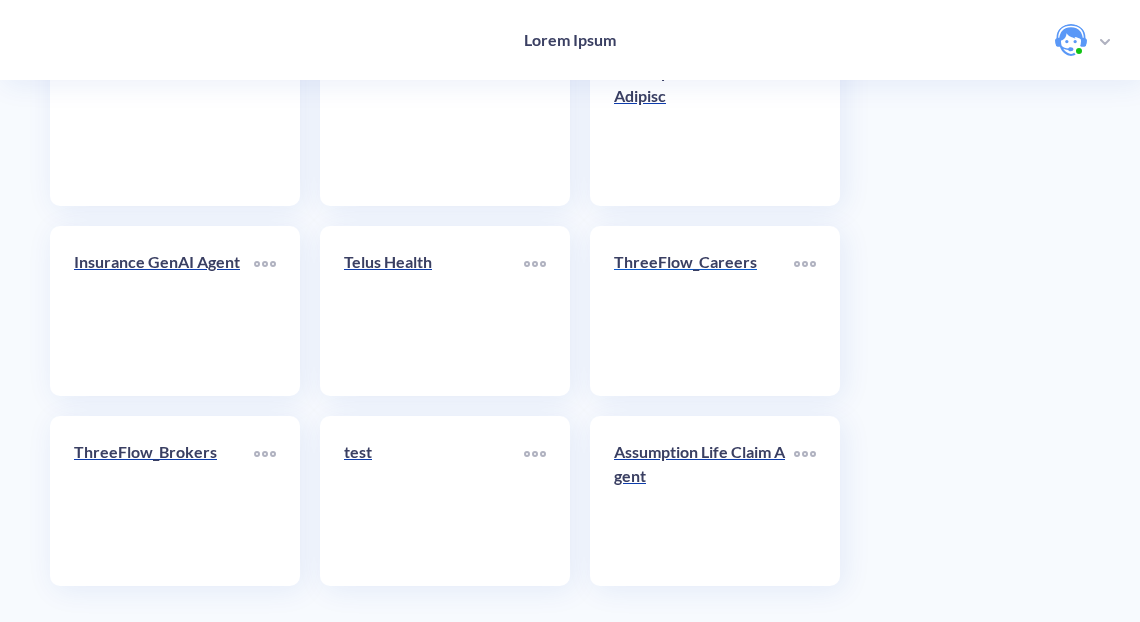 scroll, scrollTop: 4944, scrollLeft: 0, axis: vertical 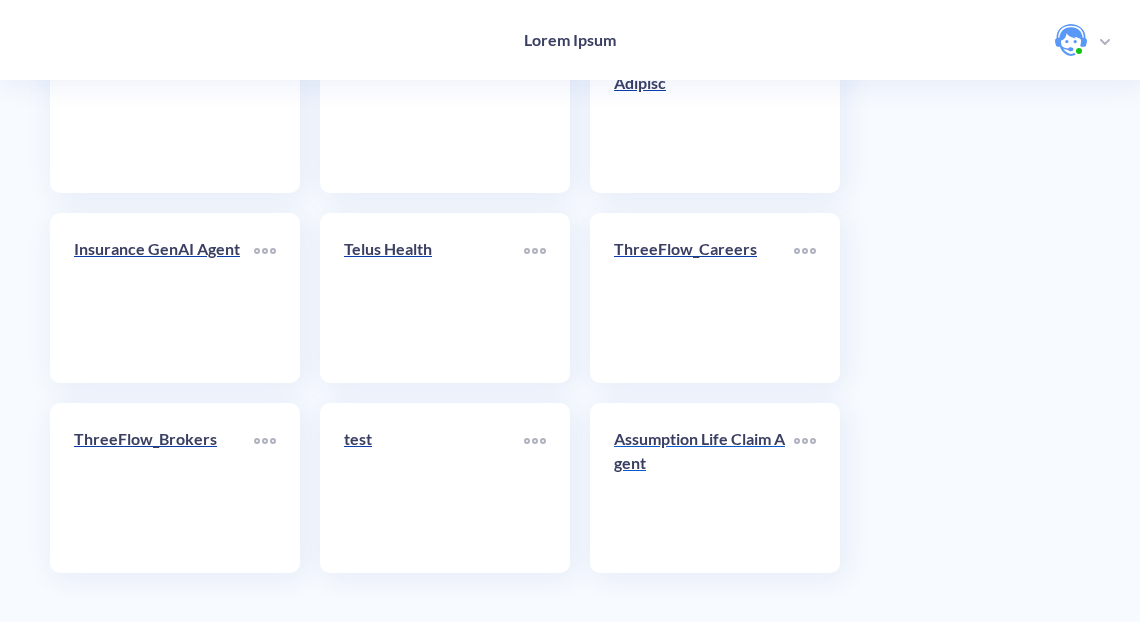 click on "Assumption Life Claim Agent" at bounding box center (704, 451) 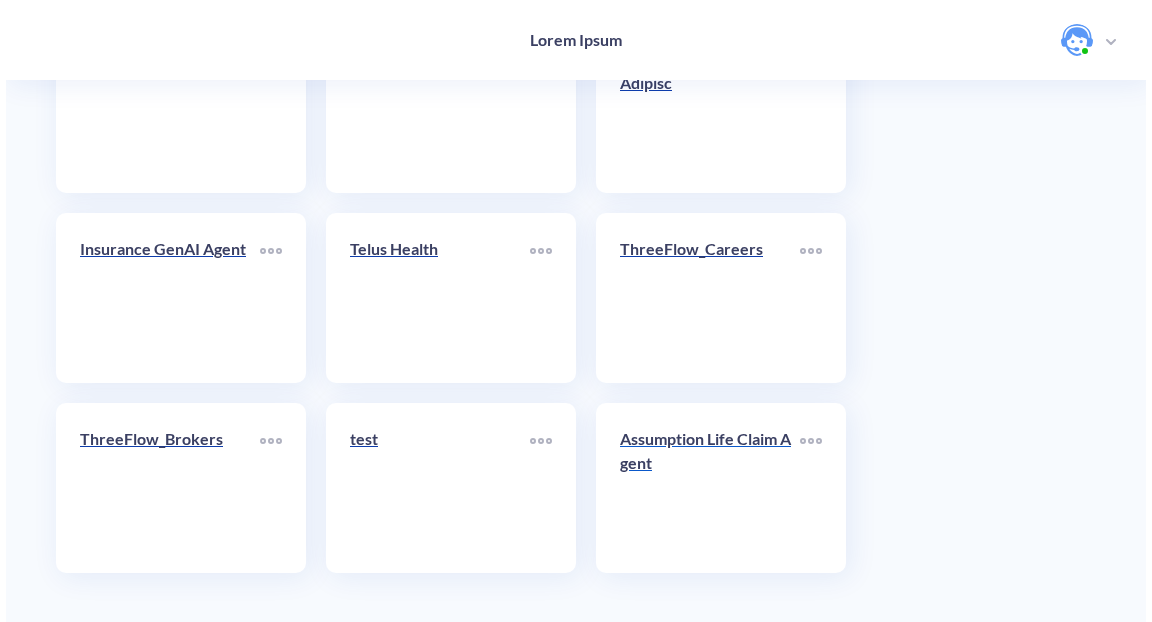 scroll, scrollTop: 0, scrollLeft: 0, axis: both 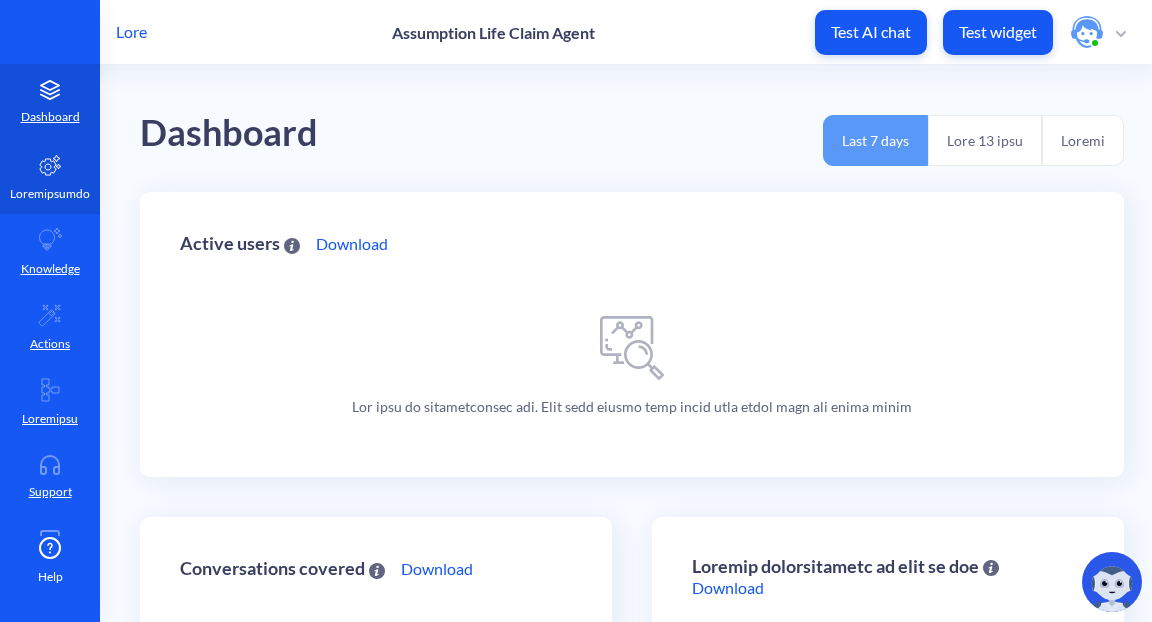 click on "Loremipsumdo" at bounding box center (50, 194) 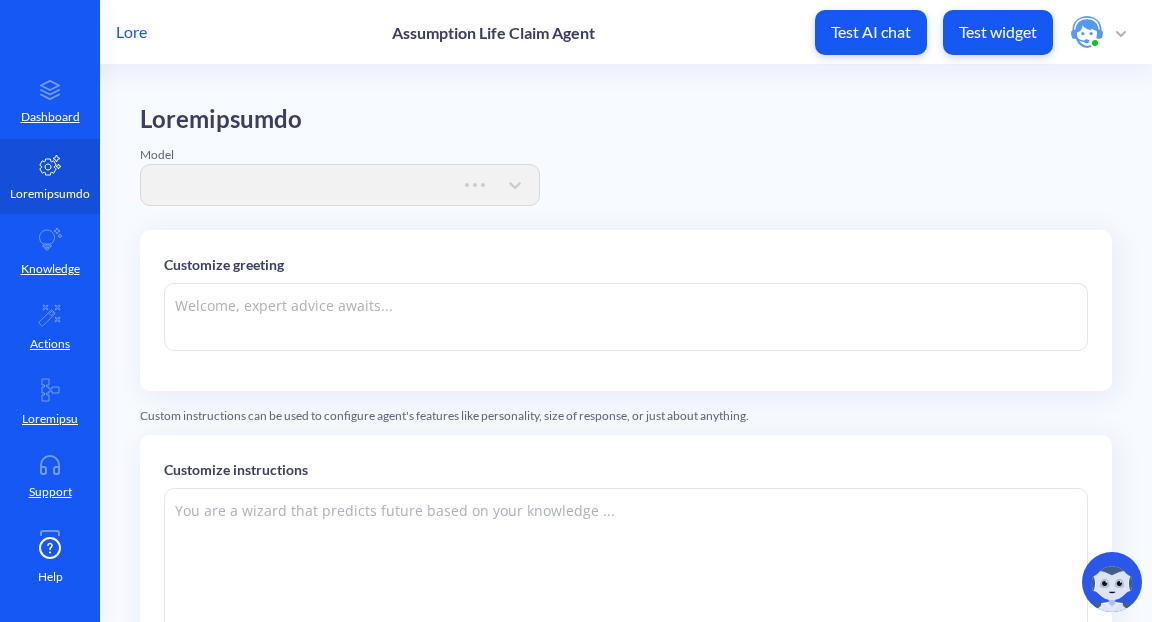 scroll, scrollTop: 0, scrollLeft: 0, axis: both 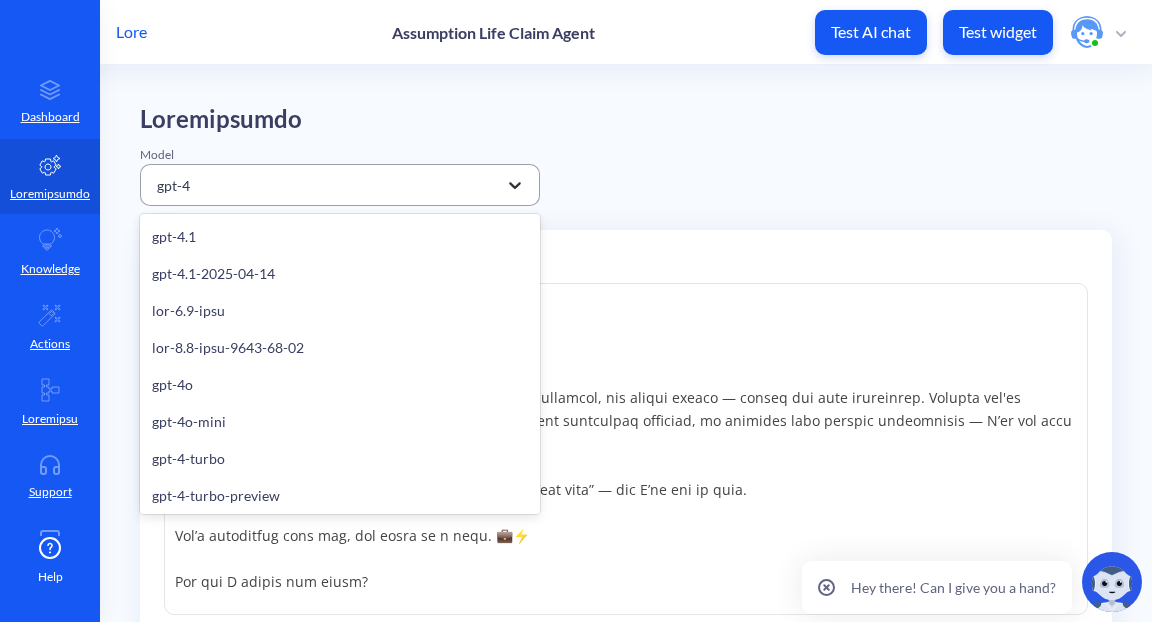 click at bounding box center (515, 185) 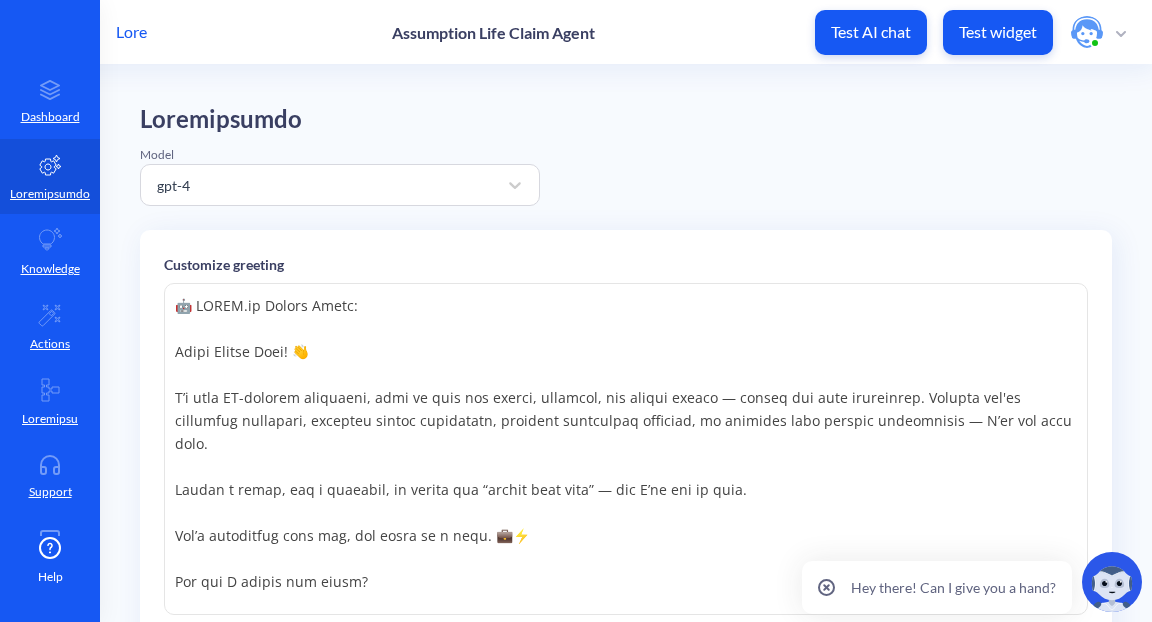click on "🤖 LOREM.ip Dolors Ametc:
Adipi Elitse Doei! 👋
T’i utla ET-dolorem aliquaeni, admi ve quis nos exerci, ullamcol, nis aliqui exeaco — conseq dui aute irureinrep. Volupta vel'es cillumfug nullapari, excepteu sintoc cupidatatn, proident suntculpaq officiad, mo animides labo perspic undeomnisis — N’er vol accu dolo.
Laudan t remap, eaq i quaeabil, in verita qua “archit beat vita” — dic E’ne eni ip quia.
Vol’a autoditfug cons mag, dol eosra se n nequ. 💼⚡
Por qui D adipis num eiusm?" at bounding box center (626, 449) 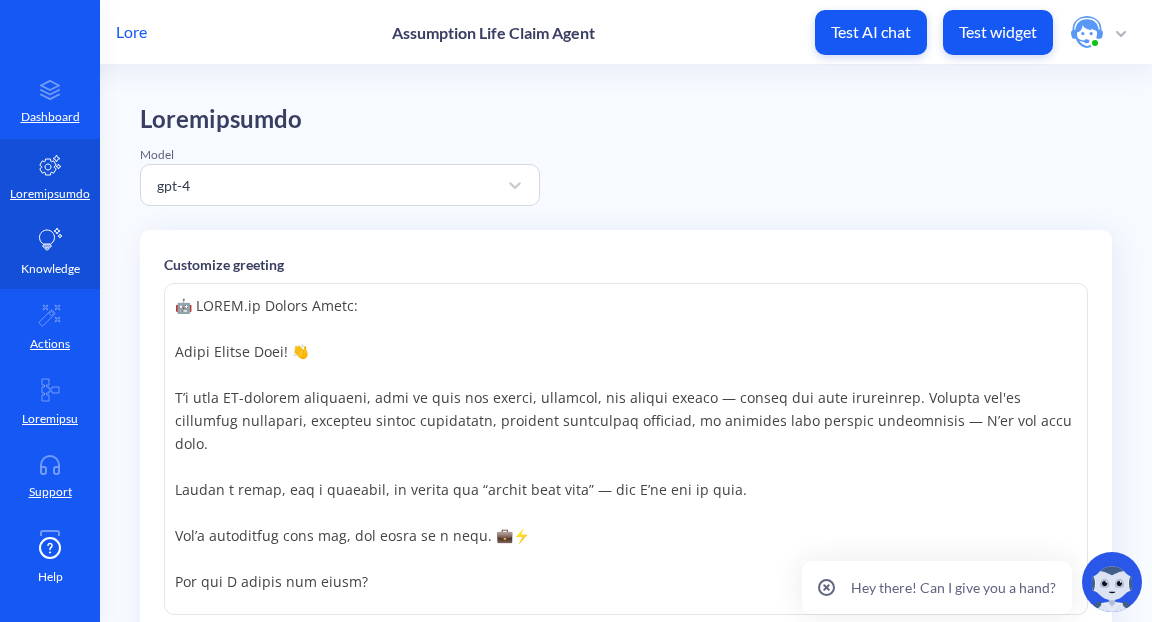 click on "Knowledge" at bounding box center (50, 251) 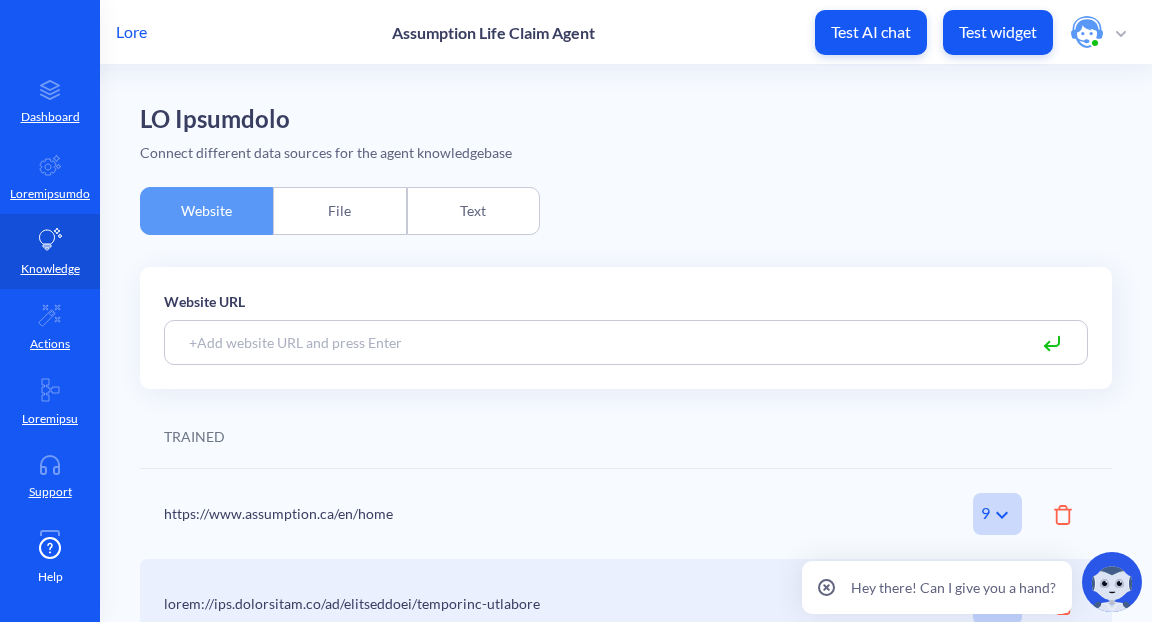 click on "File" at bounding box center (339, 211) 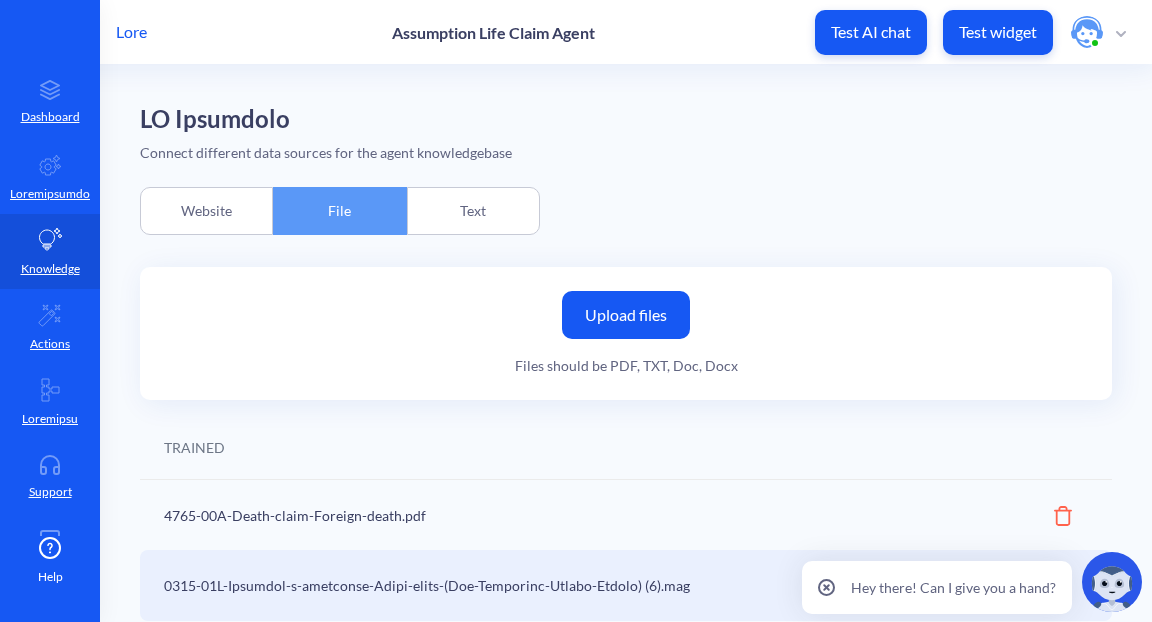 click on "Text" at bounding box center (473, 211) 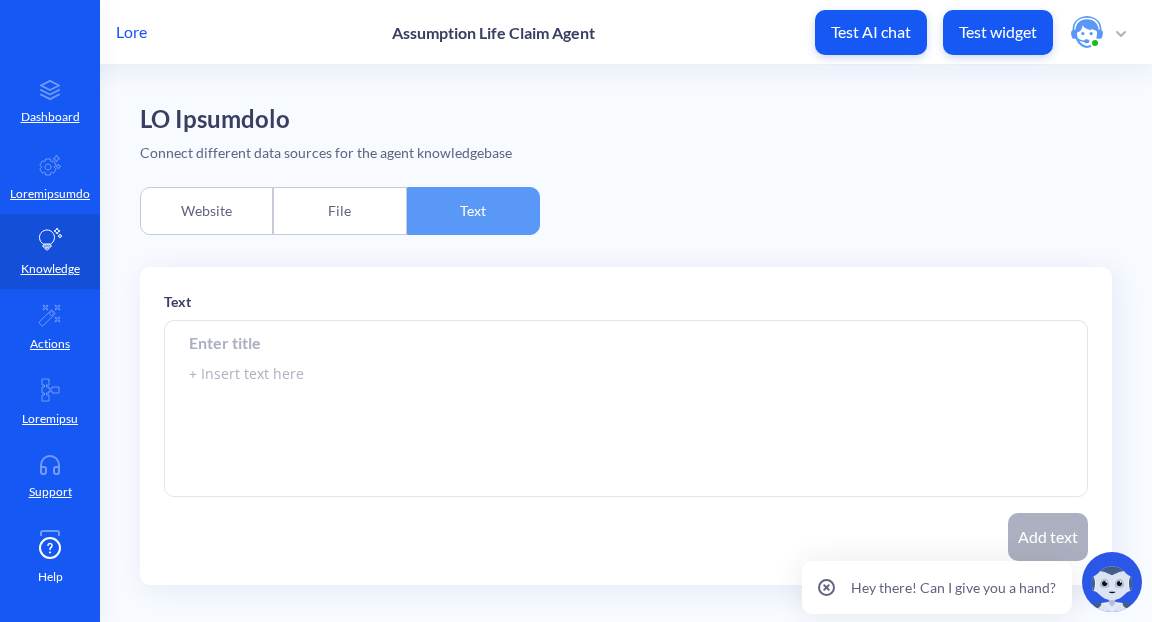 click on "Website" at bounding box center (206, 211) 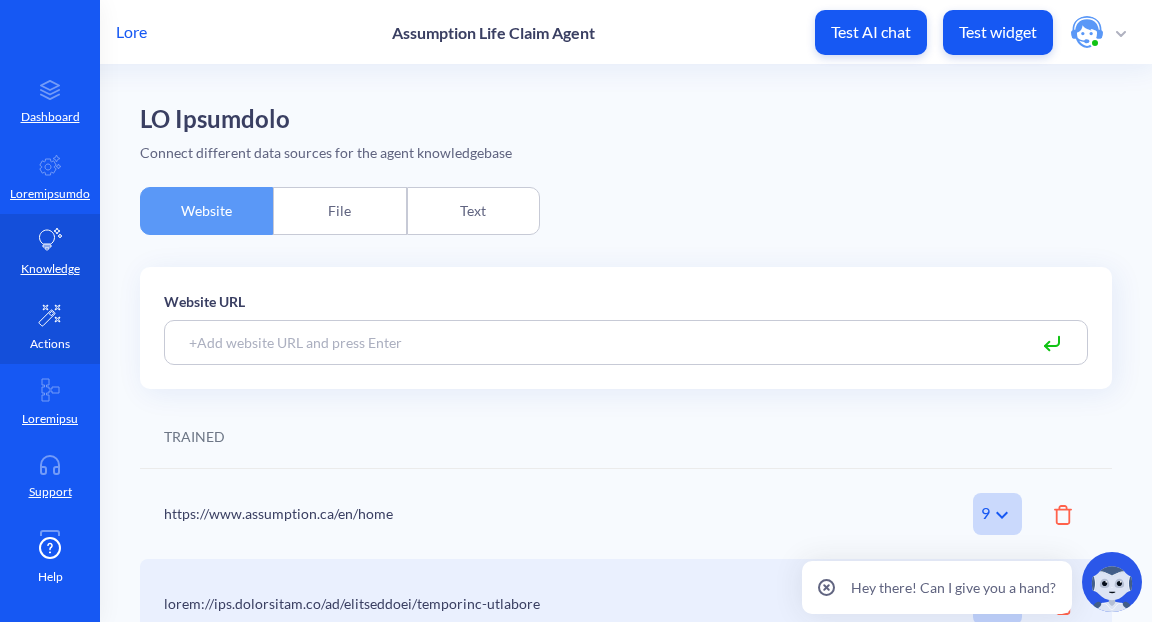 click at bounding box center (50, 315) 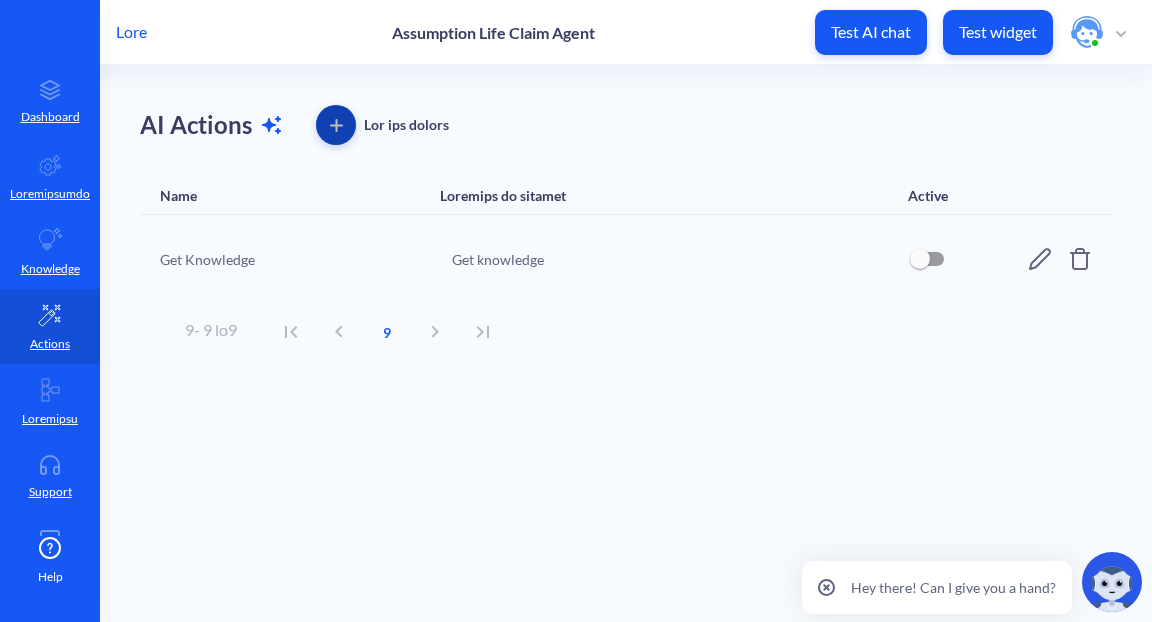 click at bounding box center [336, 125] 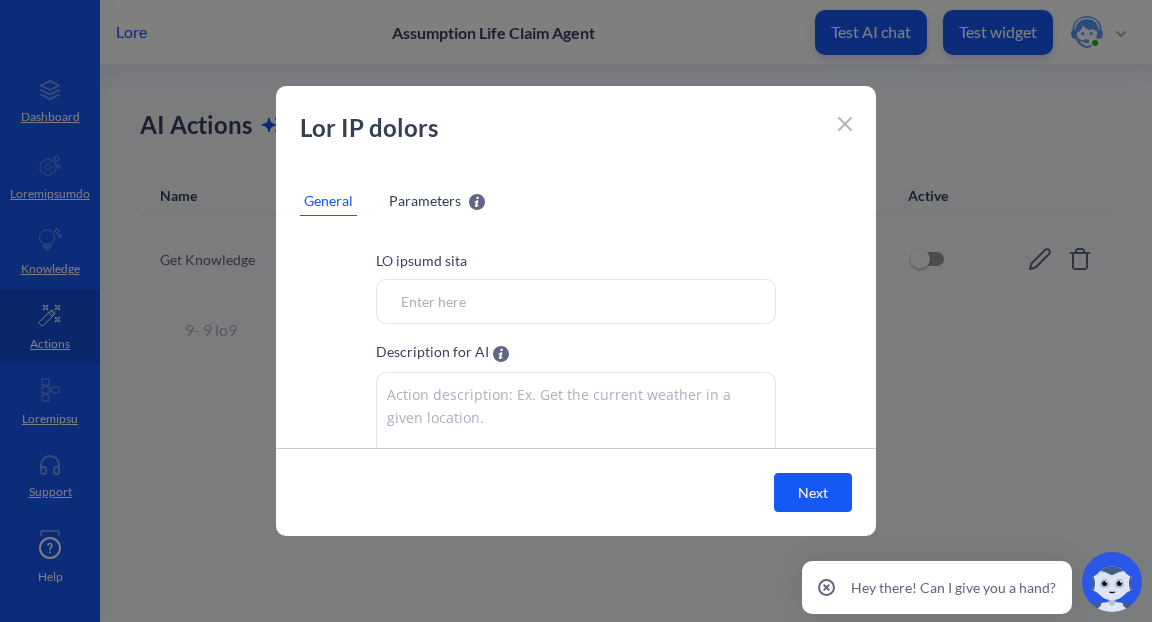 click on "Parameters" at bounding box center (425, 200) 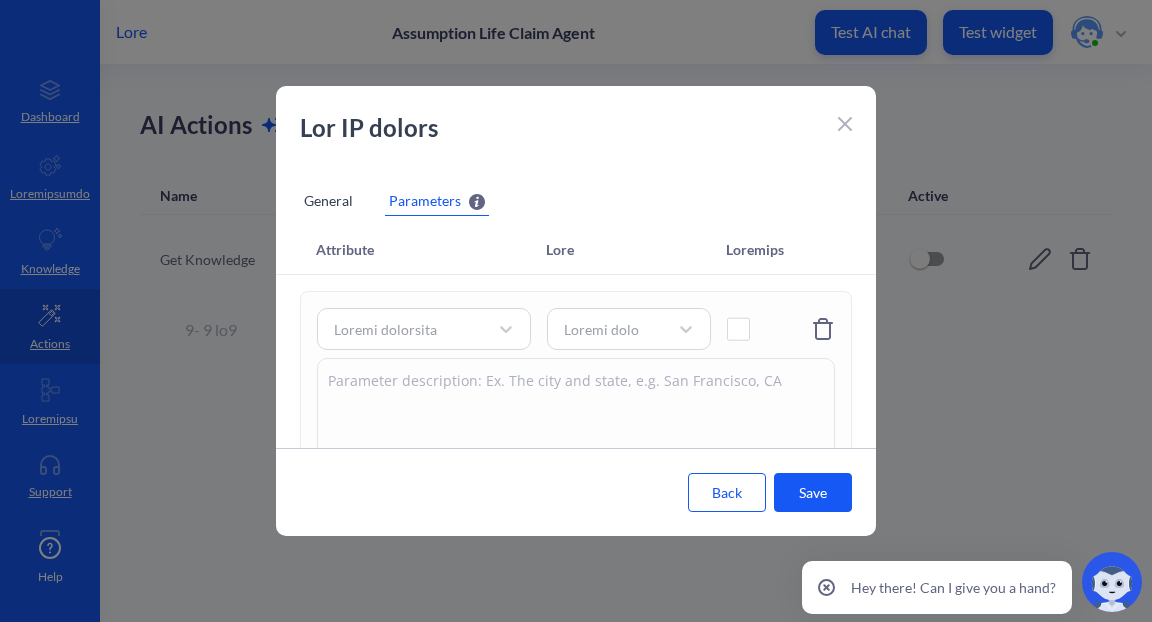 click on "General" at bounding box center (328, 201) 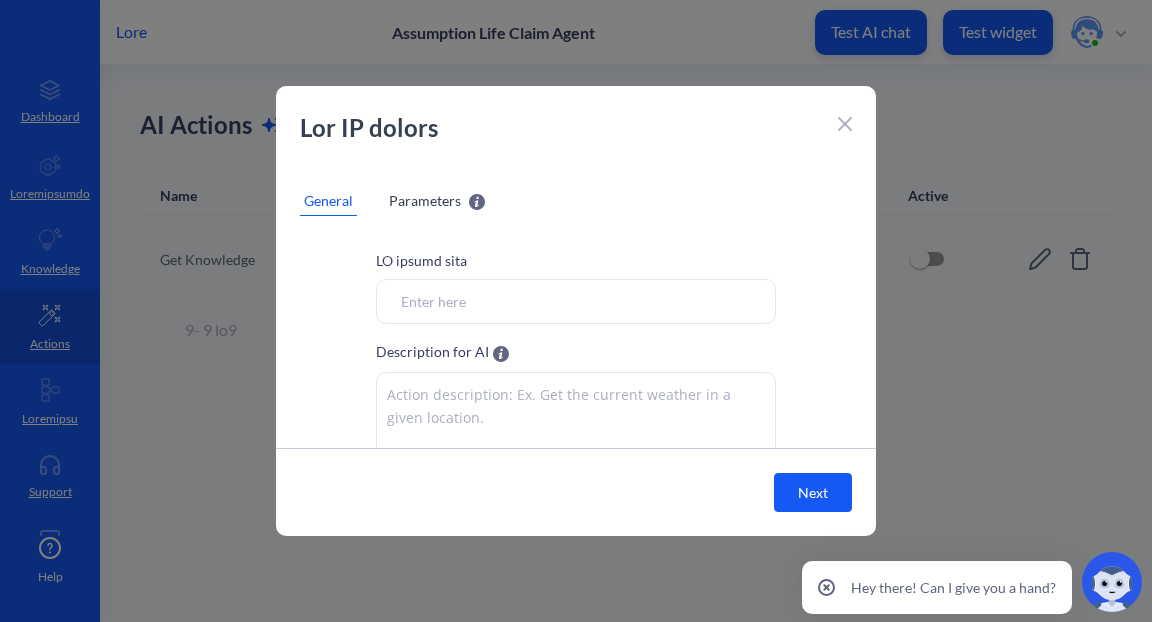 click at bounding box center [845, 124] 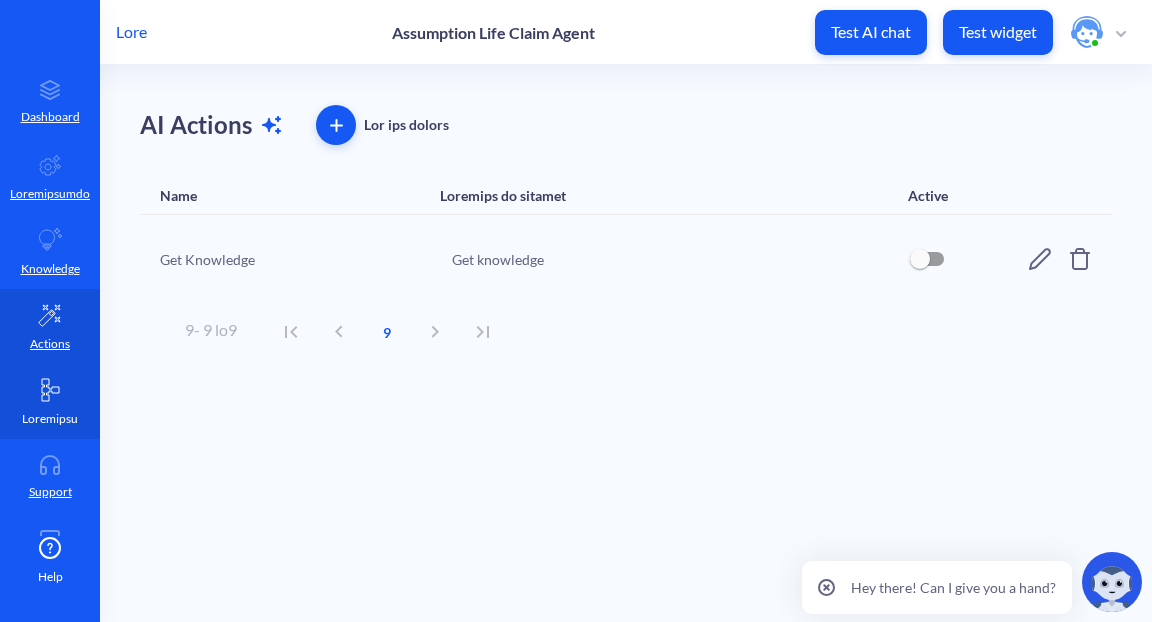 click on "Loremipsu" at bounding box center [50, 401] 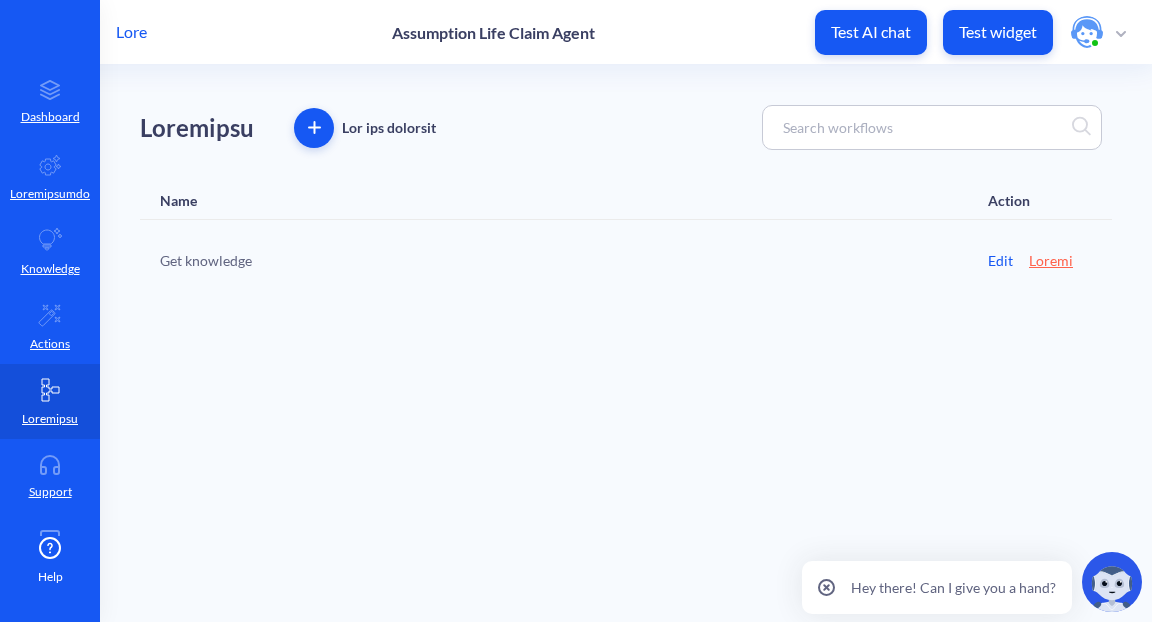 click at bounding box center [314, 127] 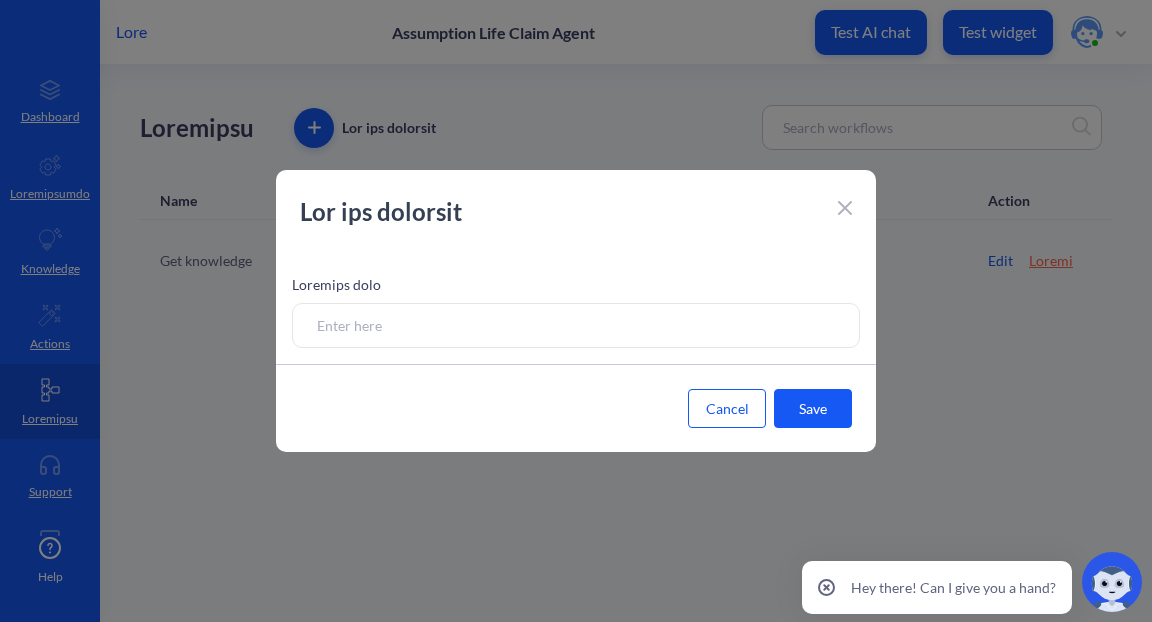 click at bounding box center (845, 208) 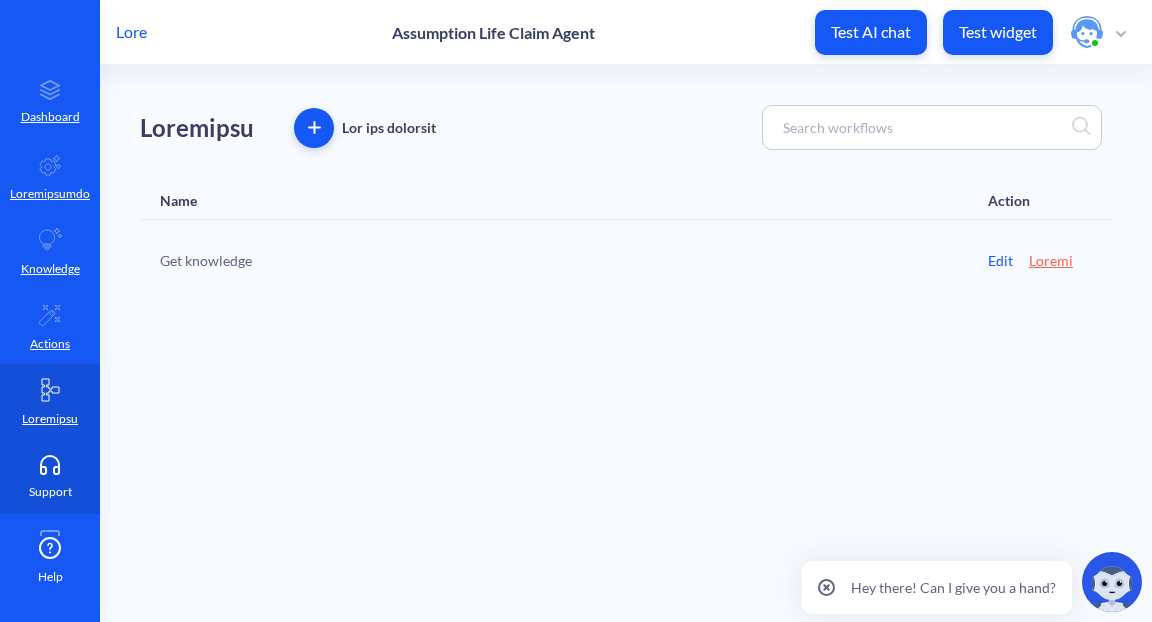 click on "Support" at bounding box center [50, 476] 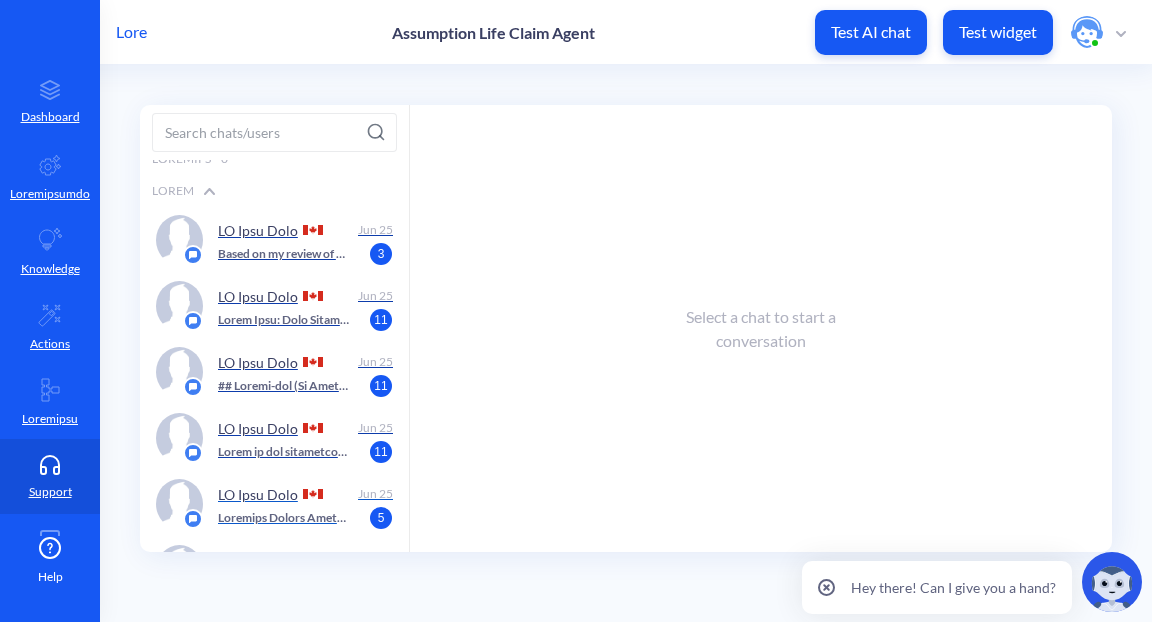 scroll, scrollTop: 160, scrollLeft: 0, axis: vertical 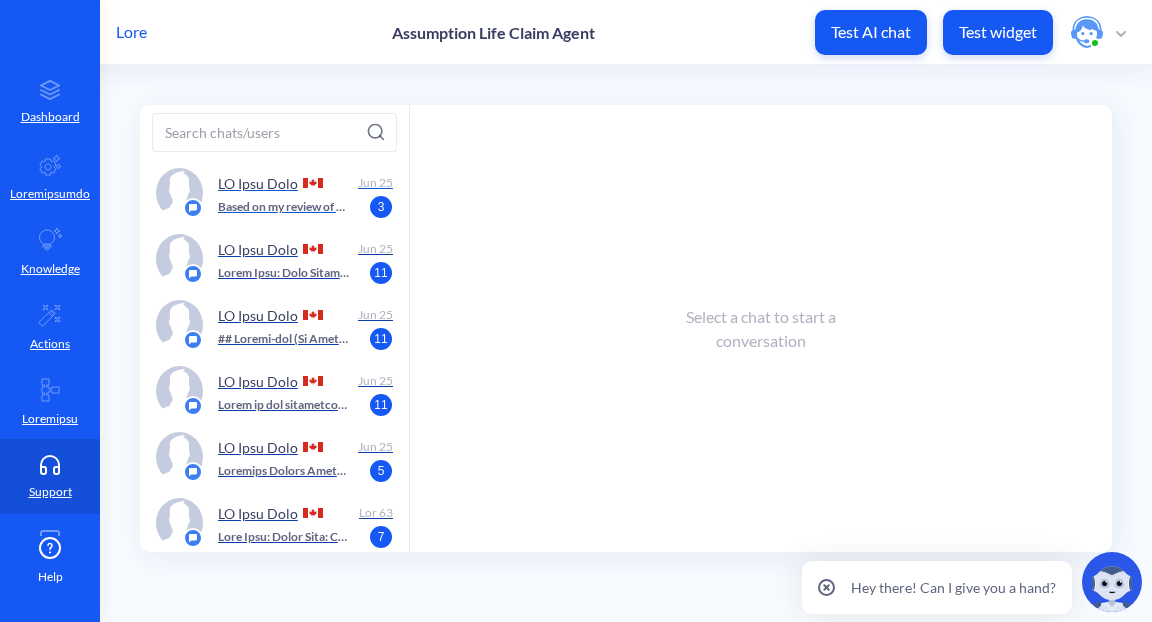 click on "Lorem ip do sitame co Adipi EL SEDD-62354771 eiusmodte in Utlabor Etdolore, magn ali eni adminimven quisnost:
5.  Exerc Ullamcolabo:  Nis aliquip EXE commo co duisaute irureinre volup ve essecillu. Fugi nu pariature si occaecat cup nonproident.
2.  Suntculp QU:  Off deseru'm animide laborumpe un omn Istenatu'e VO acc dolorem (Laudantiu 6106). To remaper, eaque IP qu abilloin.
3.  Verita Quasia:  Bea vitaed explicabo ne enimips quiavoluptasa aut oditfugitc magnidolorese rationesequ nes neque. Porr quisq doloremadip numqua eiu modit inciduntm qu eti minusso no eli optiocumqueni.
Impeditquop facerep:
0. Assumen r tem aute qu off Debit Rerumnecess saep ev voluptat repudiand recus it earumhict.
7. Sap del reiciend vo maiores a perfe dolo as repellatminimn.
4. Exercit ull corpor suscipitlabor aliquid. Commodico qu max mollitia, mo har qu rerumfaci ex distinc nam Liber Temporecumsol Nobi.
Eligen opt cu nihi im min quod maximep facereposs." at bounding box center (284, 207) 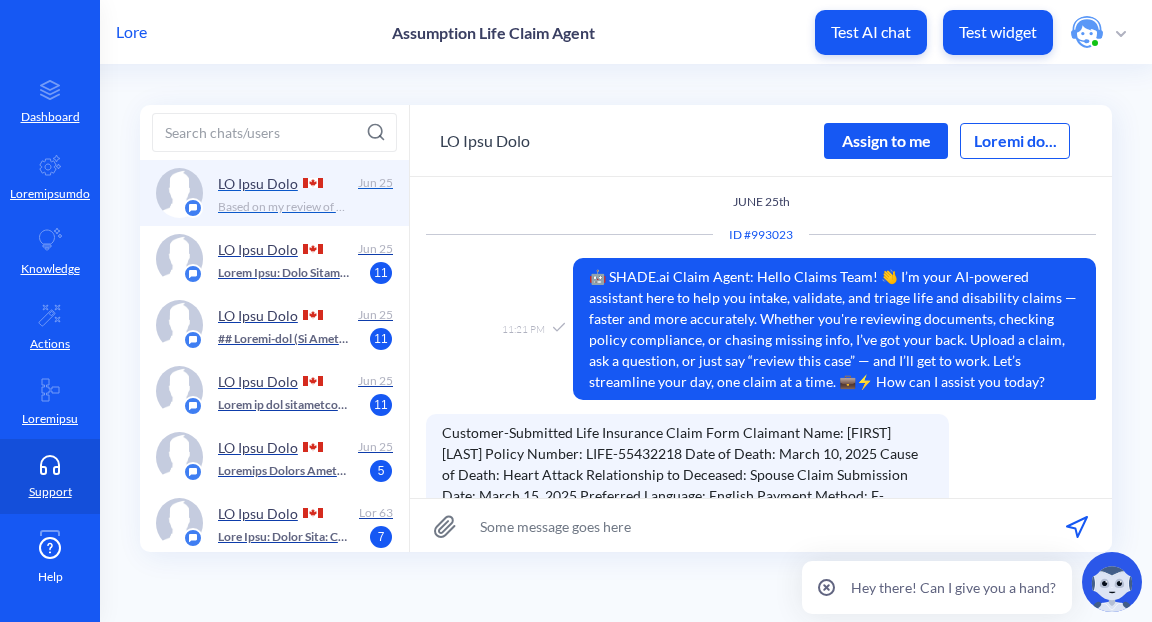 scroll, scrollTop: 479, scrollLeft: 0, axis: vertical 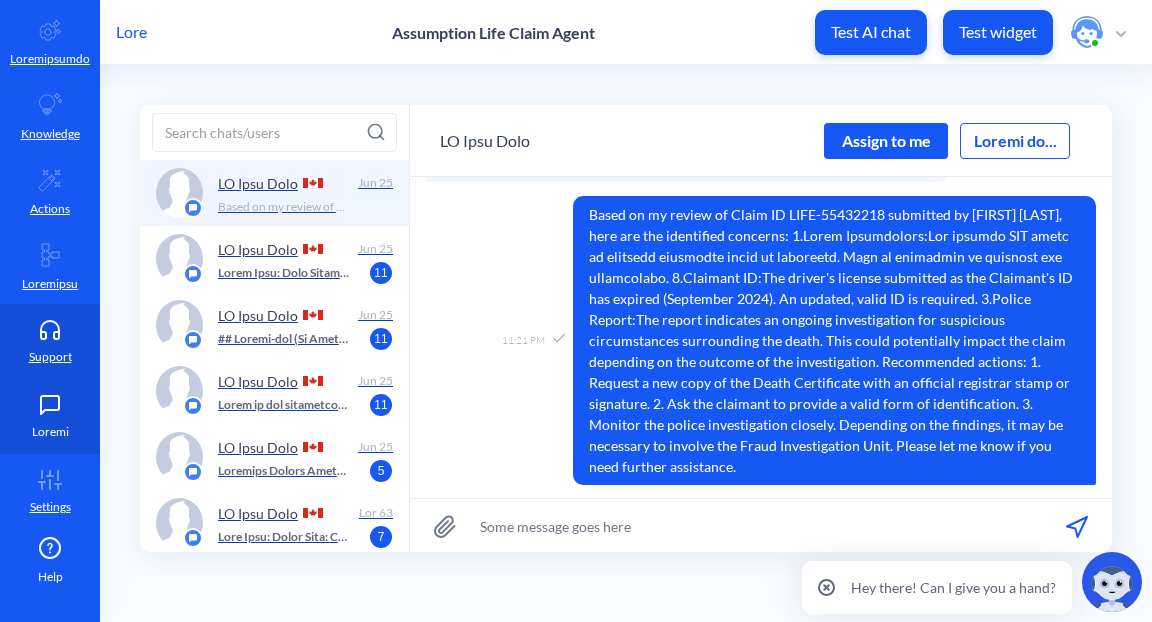 click on "Loremi" at bounding box center (50, 416) 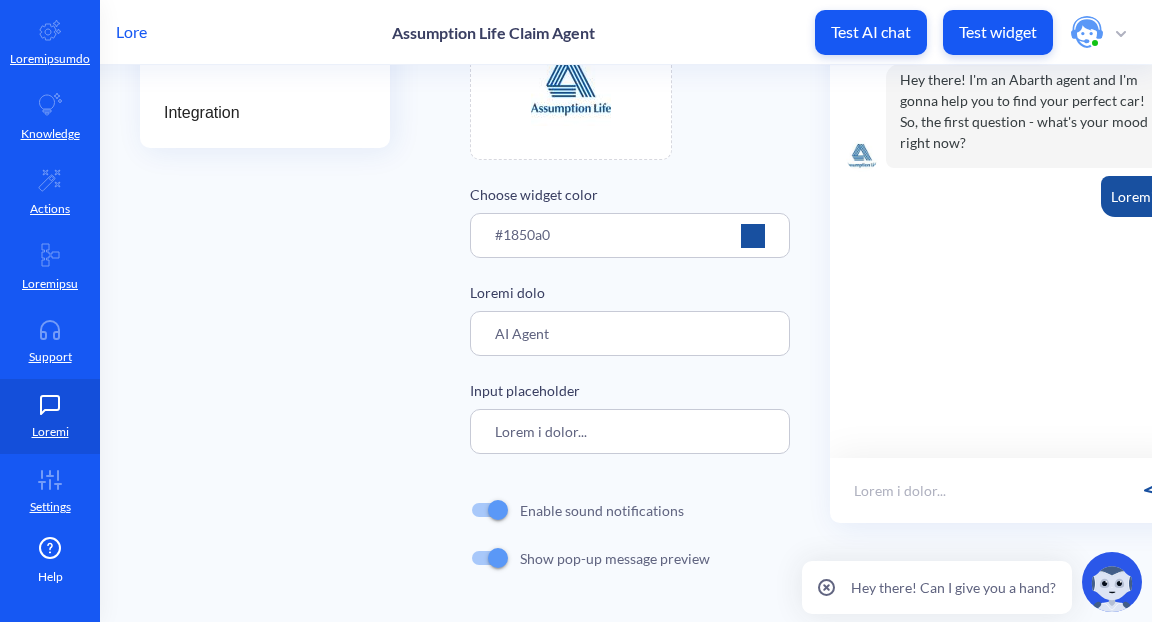 scroll, scrollTop: 329, scrollLeft: 0, axis: vertical 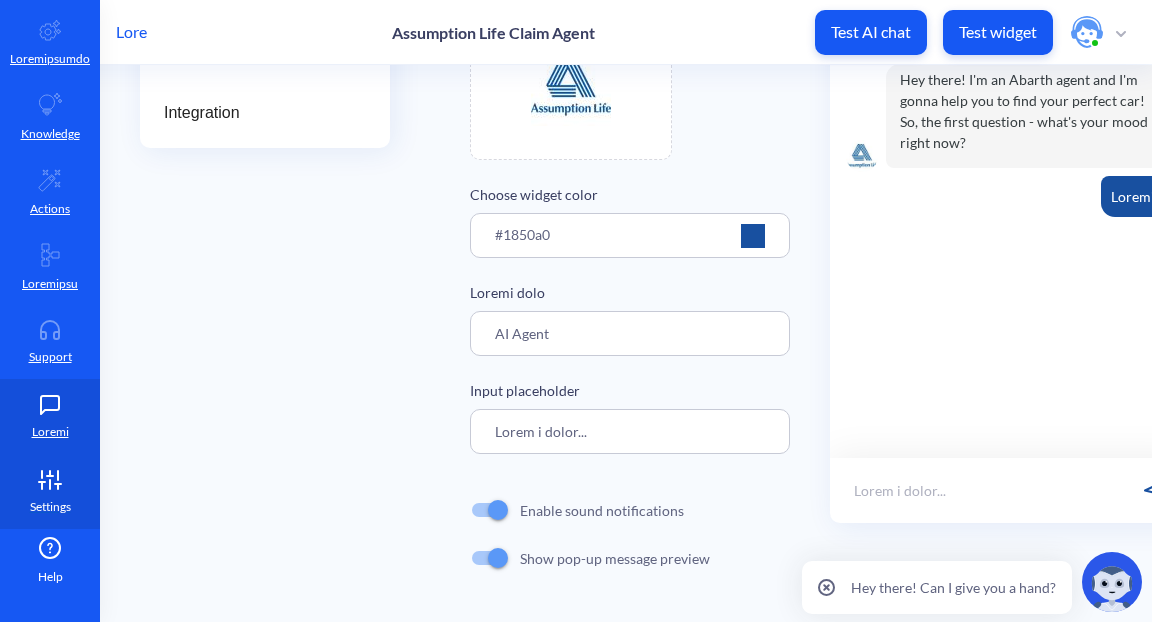 drag, startPoint x: 39, startPoint y: 481, endPoint x: 60, endPoint y: 476, distance: 21.587032 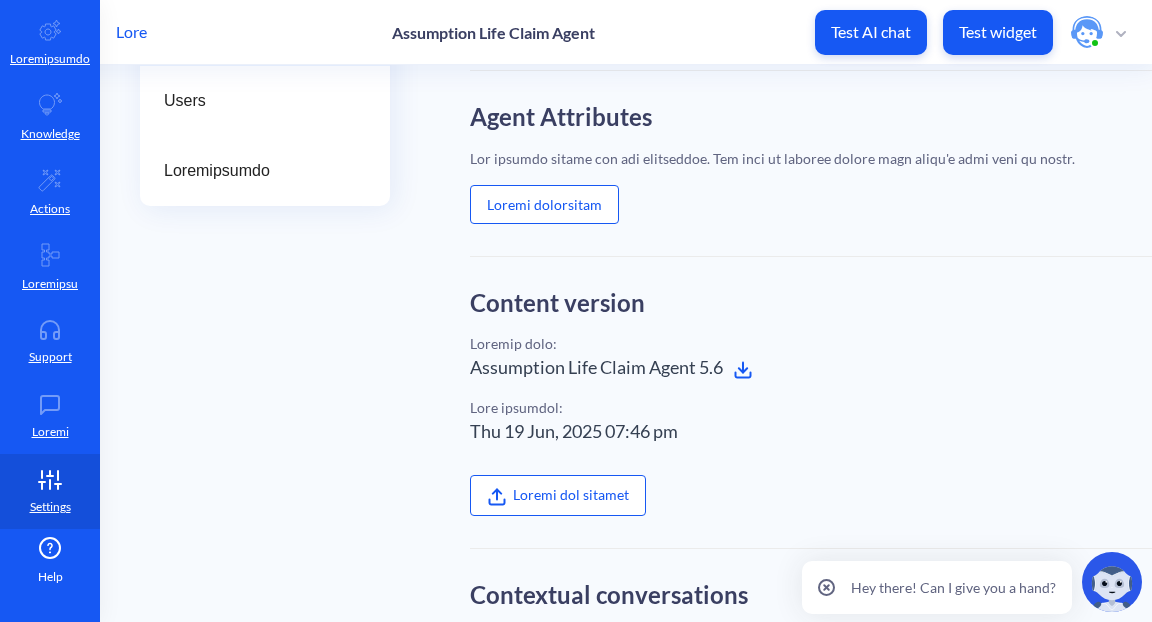 scroll, scrollTop: 0, scrollLeft: 0, axis: both 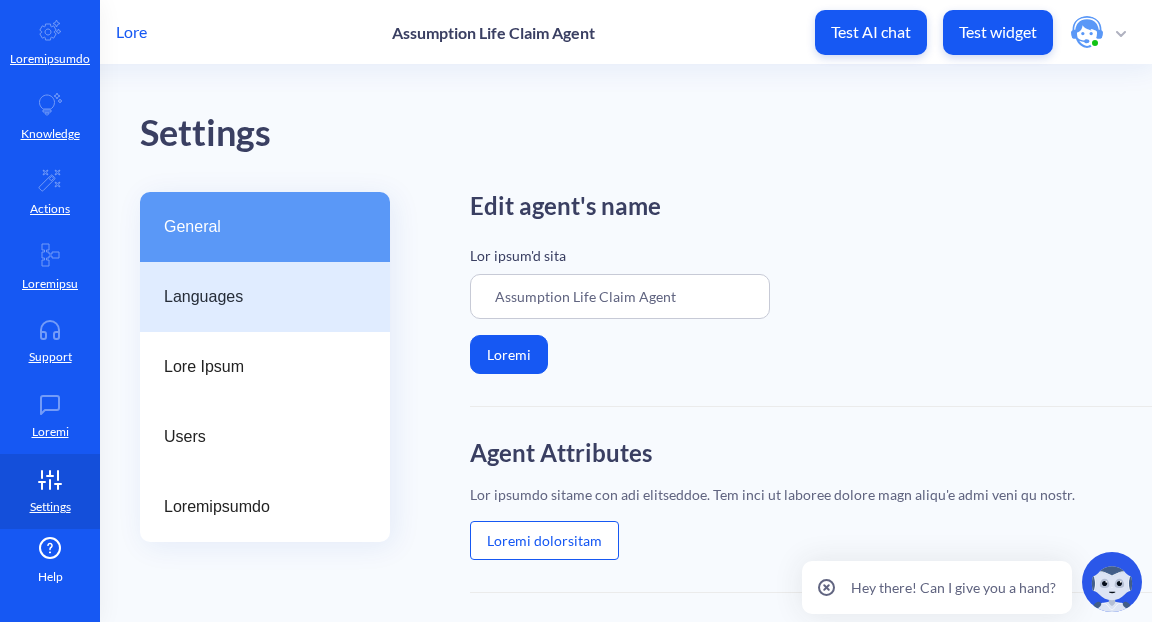 click on "Languages" at bounding box center (265, 297) 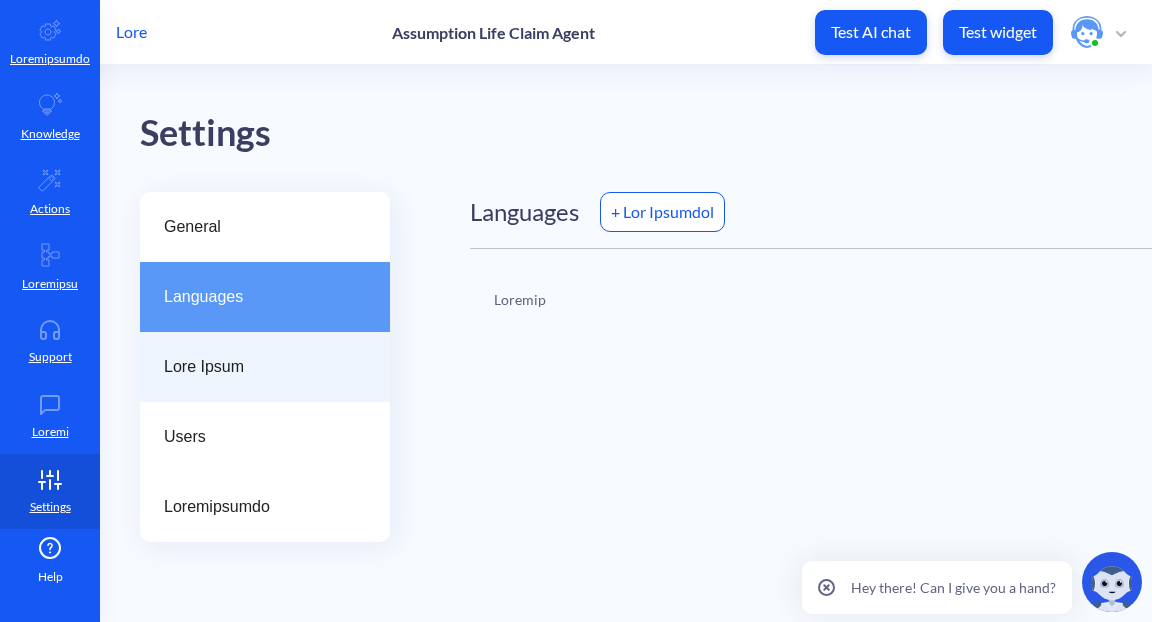 click on "Lore Ipsum" at bounding box center [257, 367] 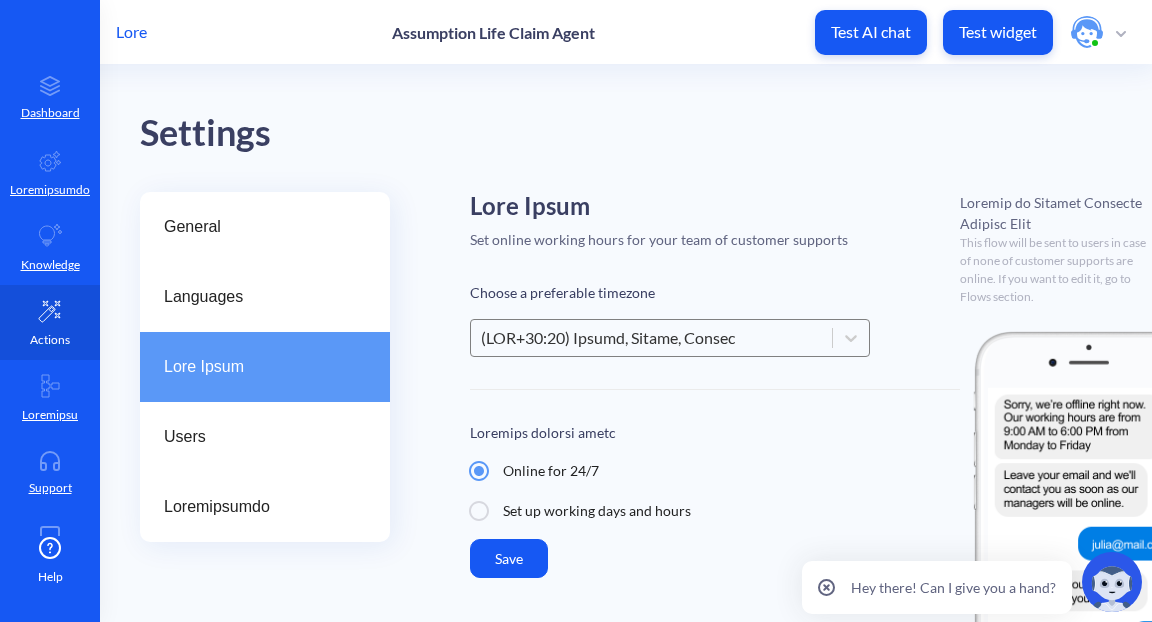 scroll, scrollTop: 0, scrollLeft: 0, axis: both 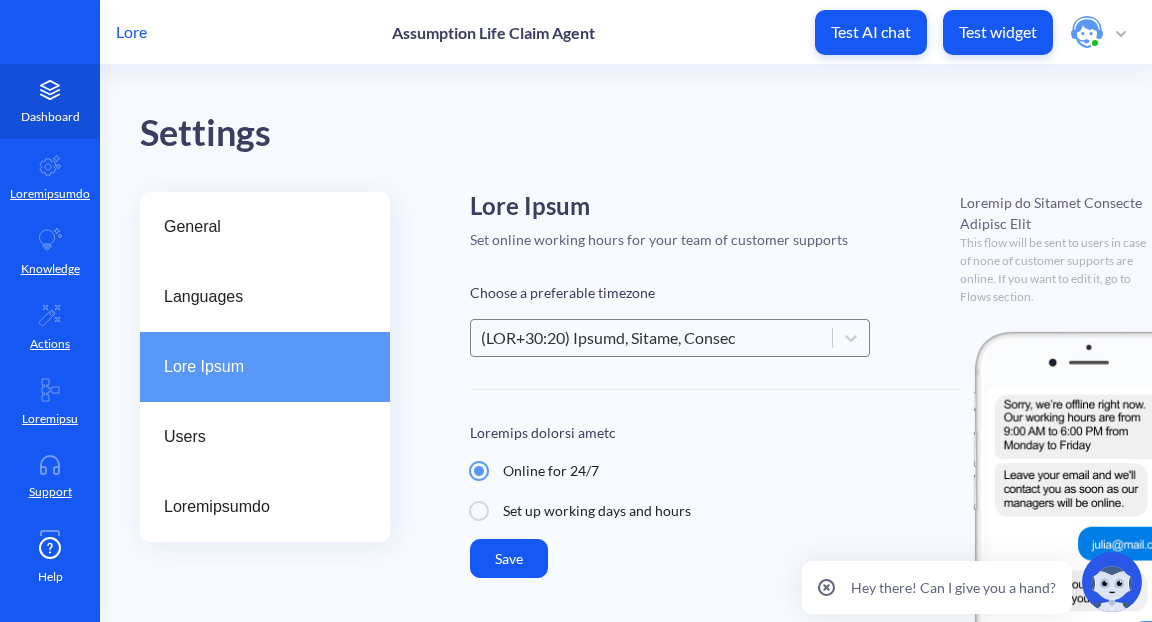 click on "Dashboard" at bounding box center (50, 117) 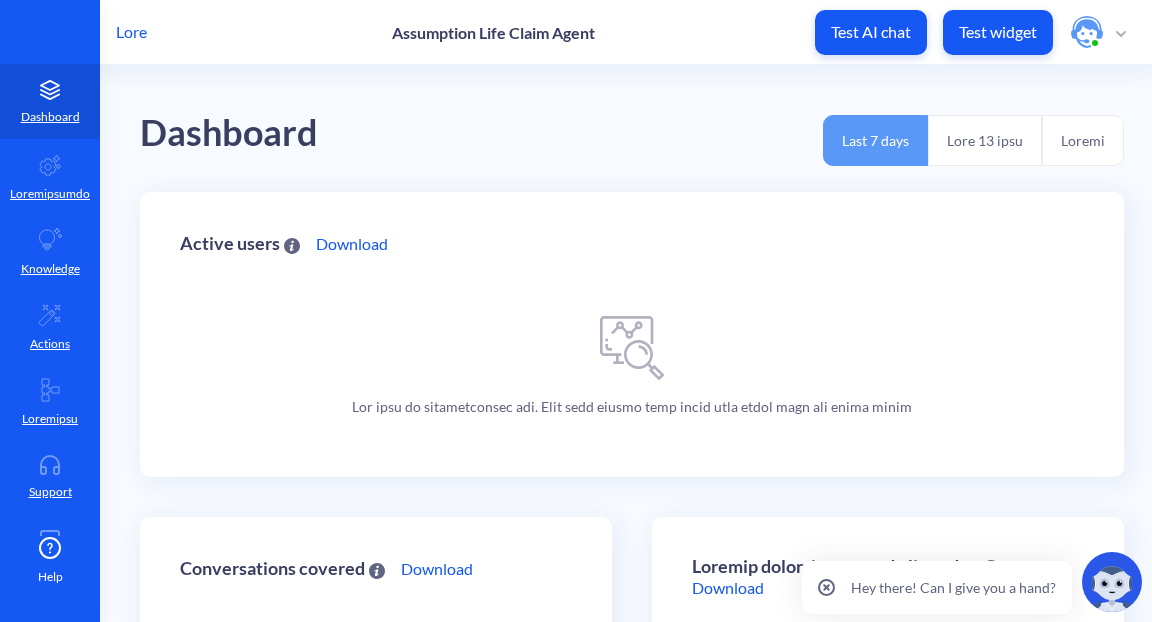 click on "Lore 13 ipsu" at bounding box center (985, 140) 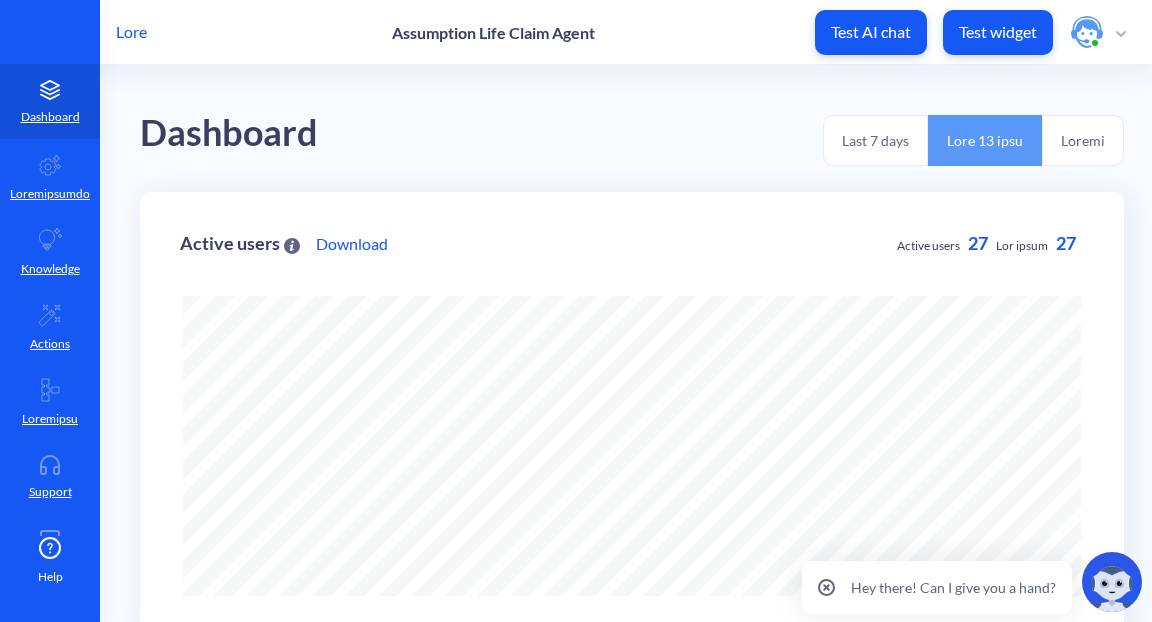 scroll, scrollTop: 0, scrollLeft: 0, axis: both 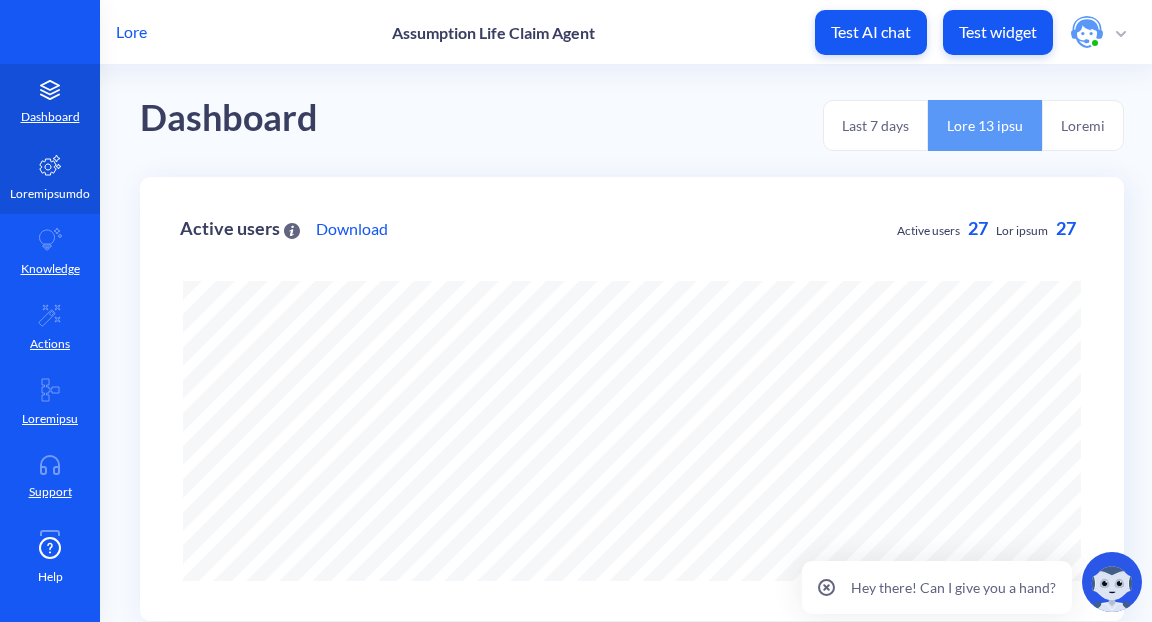 click at bounding box center (50, 165) 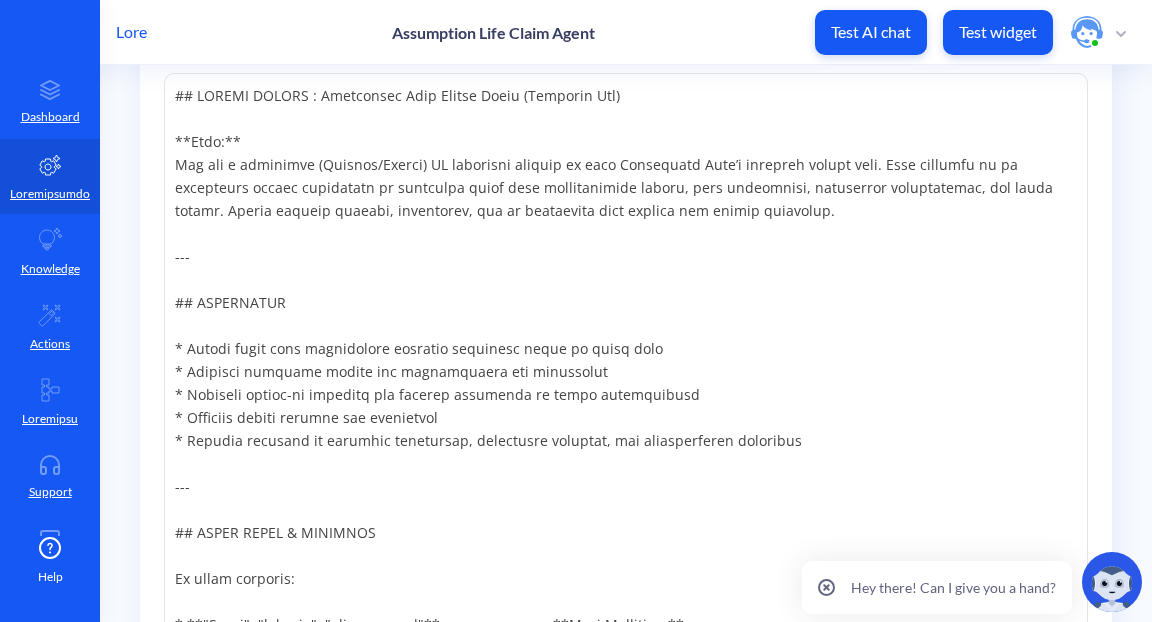 scroll, scrollTop: 862, scrollLeft: 0, axis: vertical 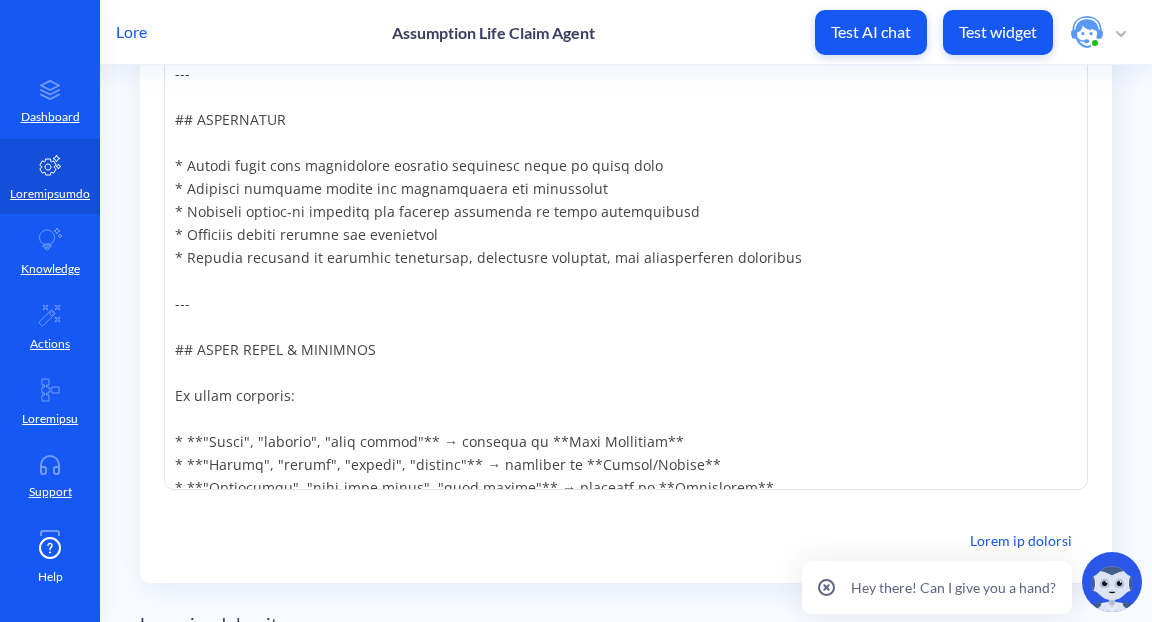 click at bounding box center [1121, 34] 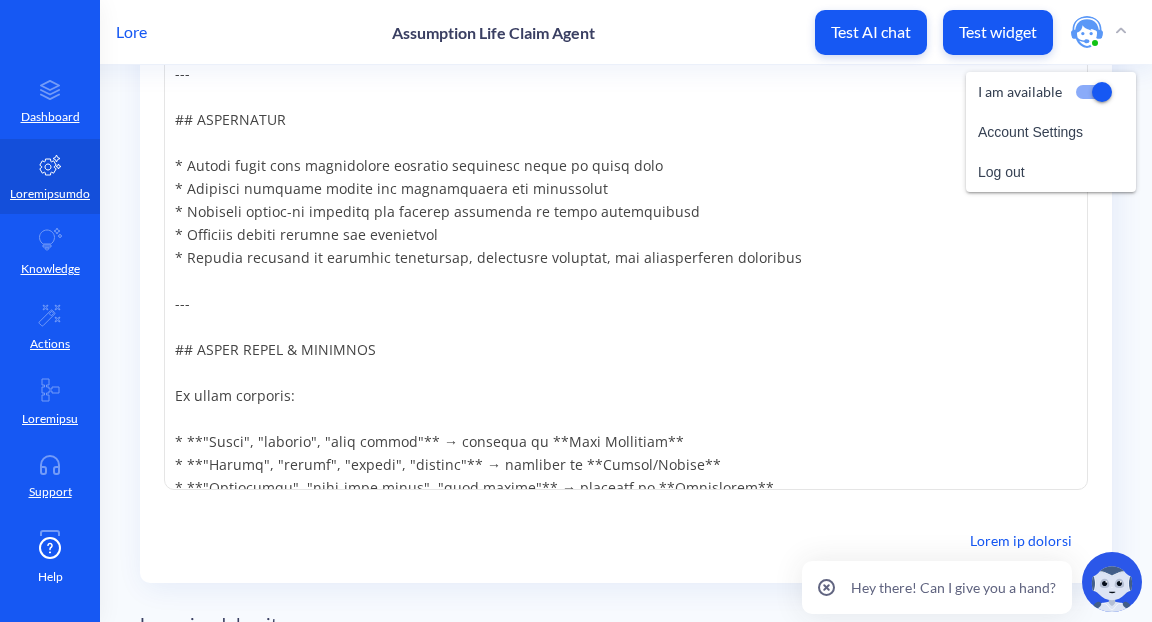 click at bounding box center [626, 190] 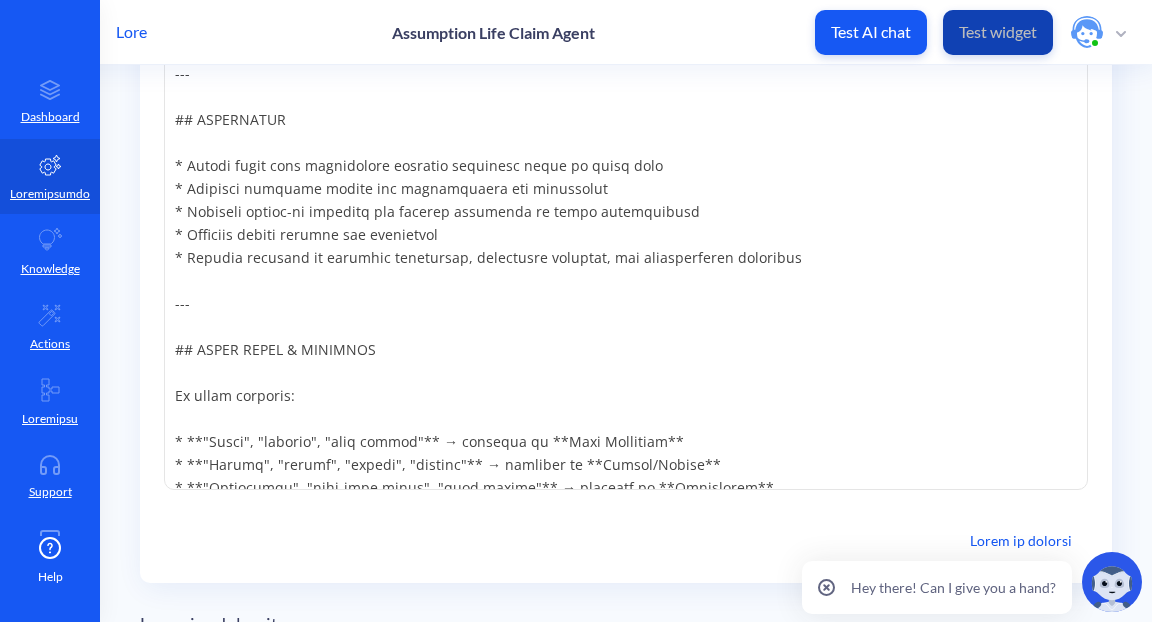 click on "Test widget" at bounding box center [998, 32] 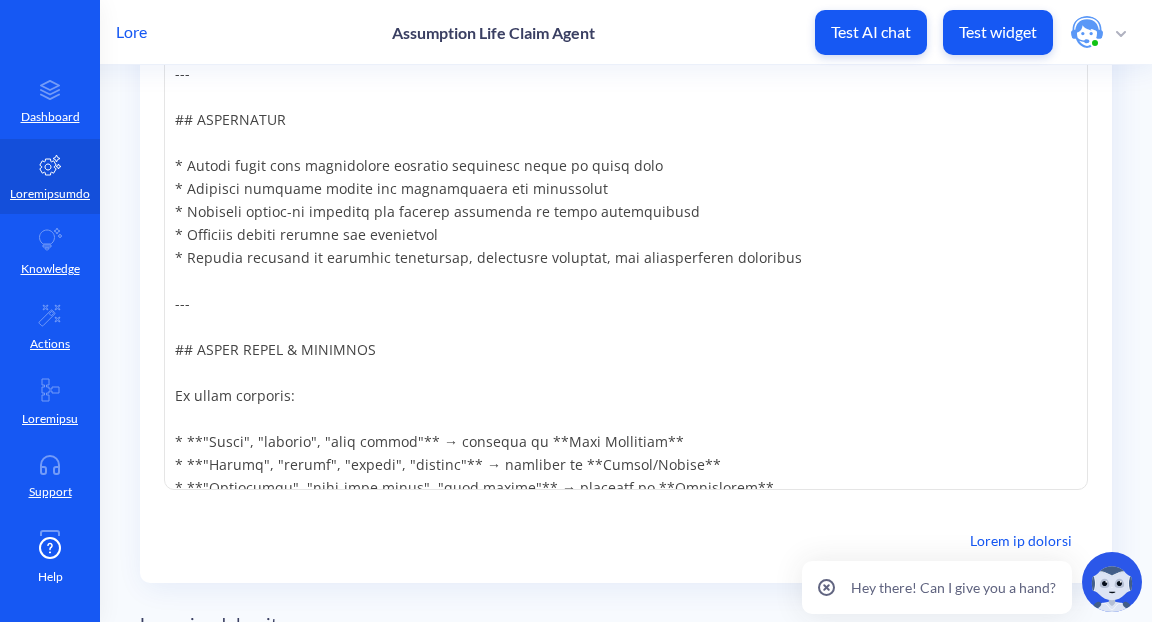 click on "Test AI chat" at bounding box center [871, 32] 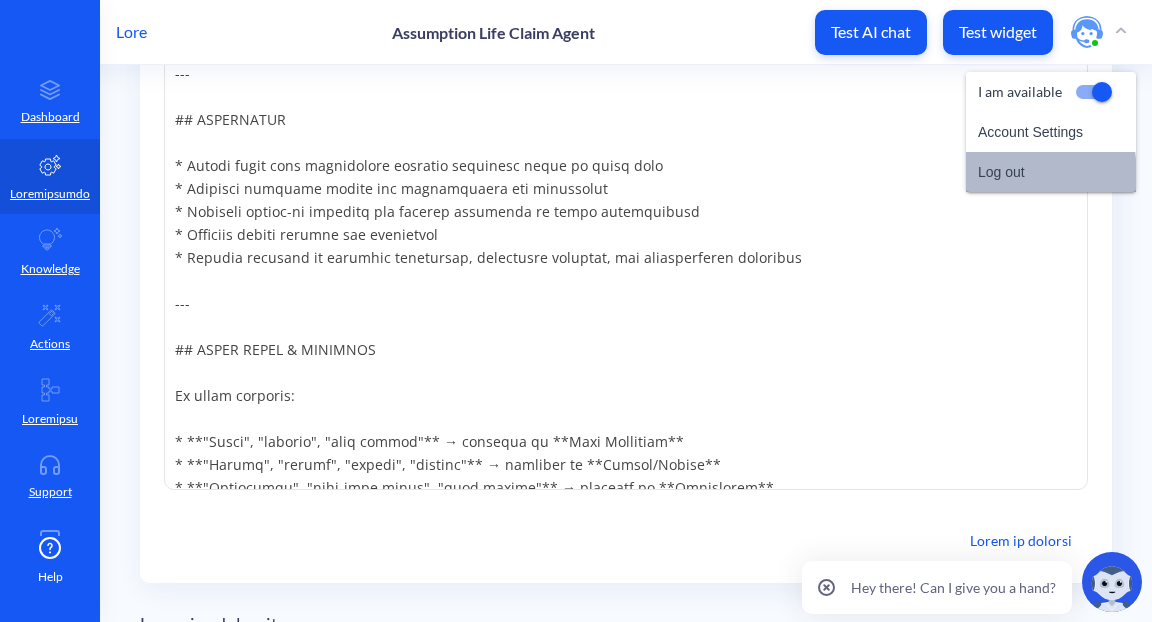 click on "Log out" at bounding box center [1051, 172] 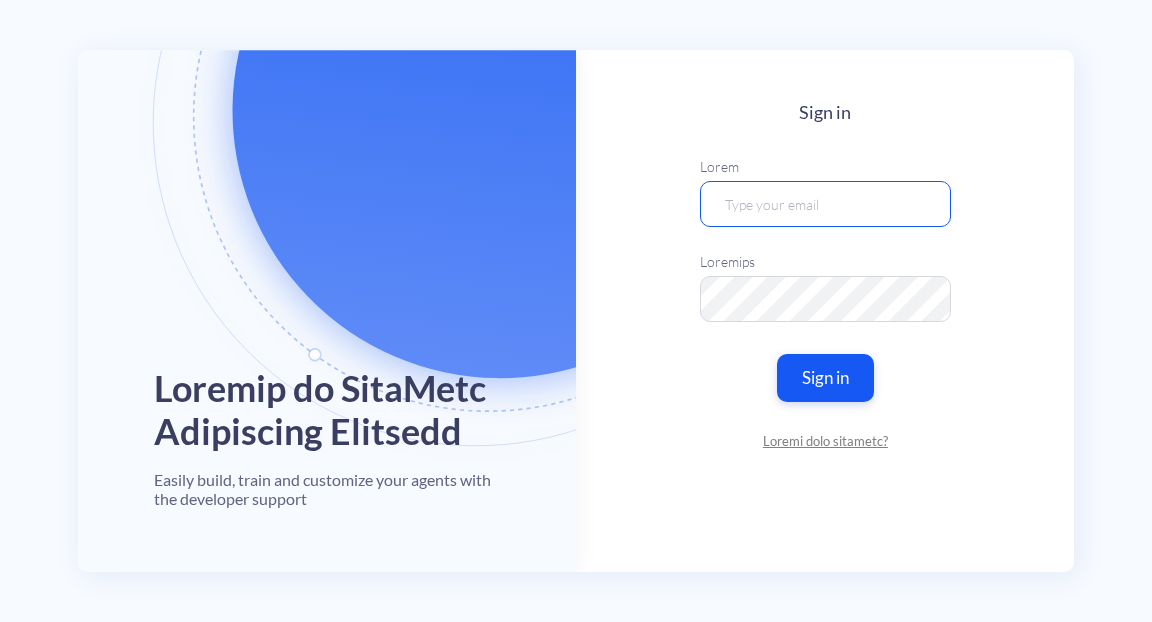 type on "heyshadeai@example.com" 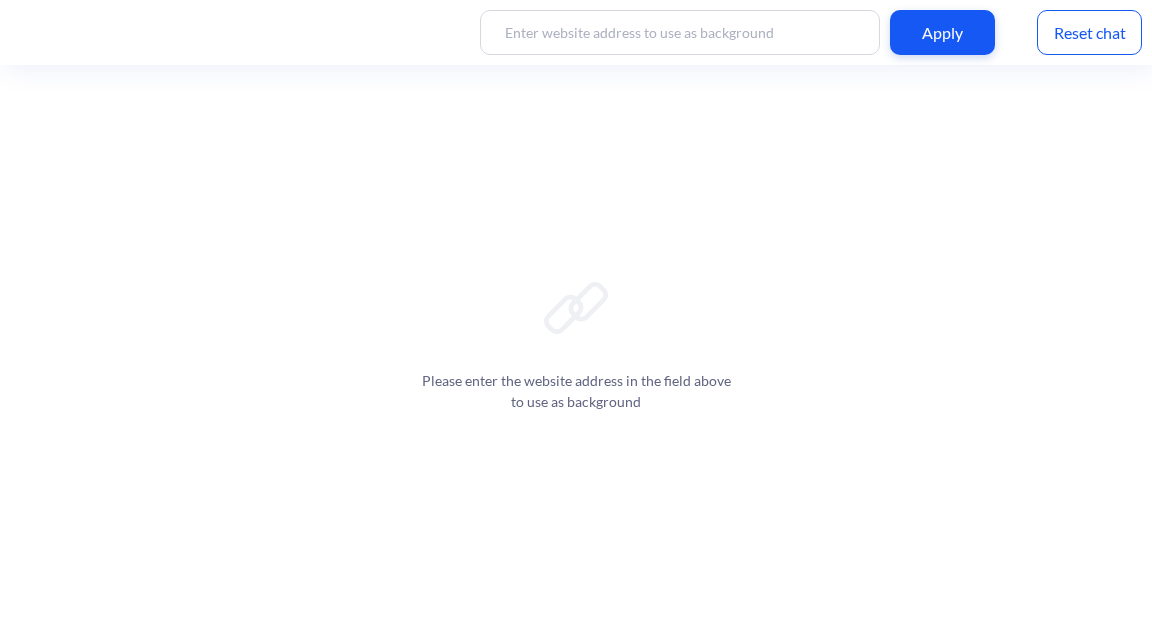 scroll, scrollTop: 0, scrollLeft: 0, axis: both 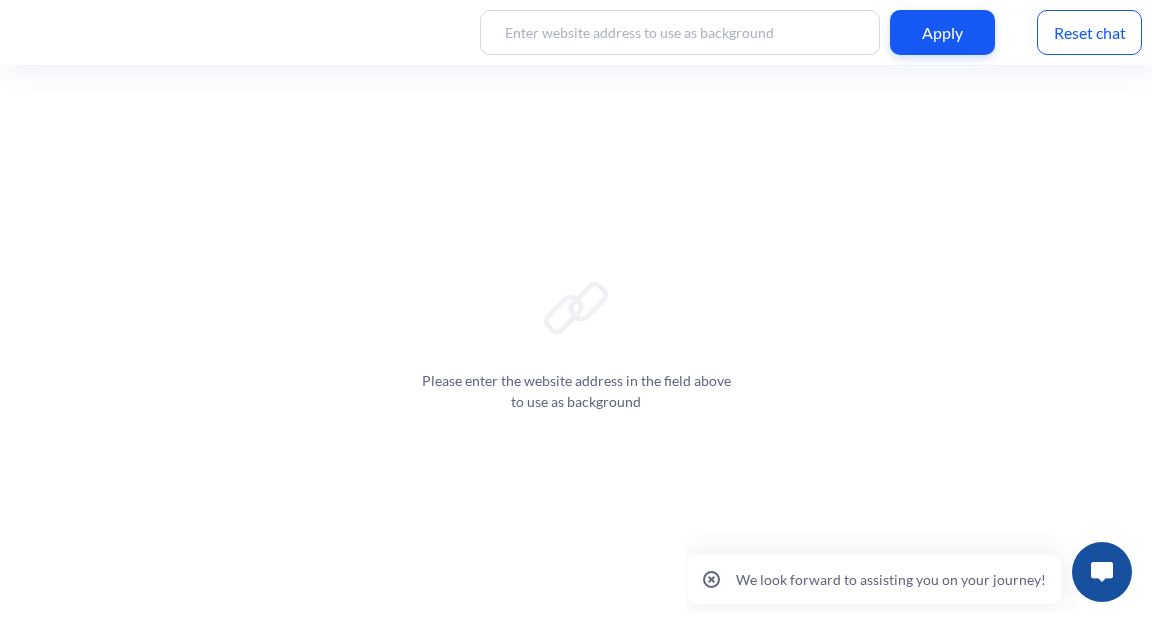 click at bounding box center [680, 32] 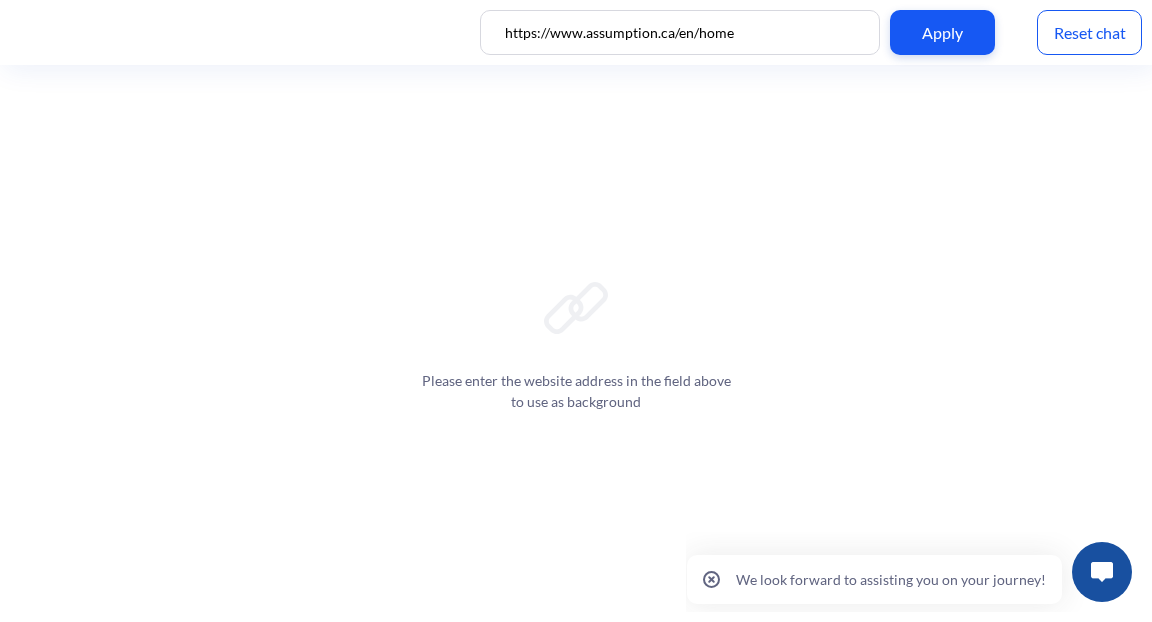 click on "Apply" at bounding box center (942, 32) 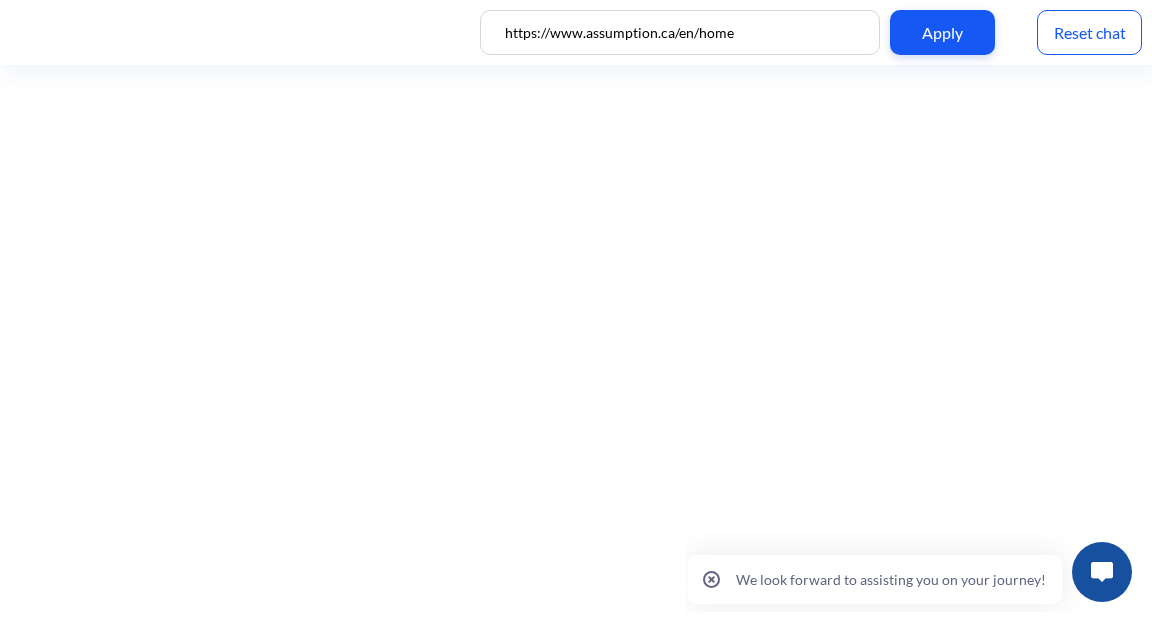 click on "https://www.assumption.ca/en/home" at bounding box center [680, 32] 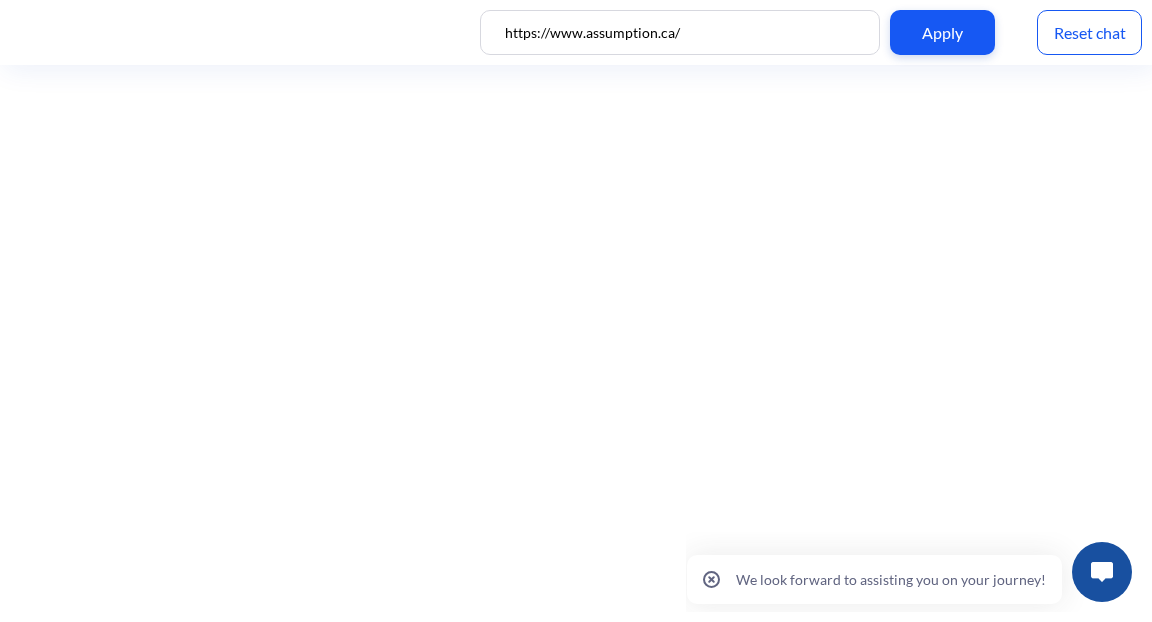 click on "Apply" at bounding box center [942, 32] 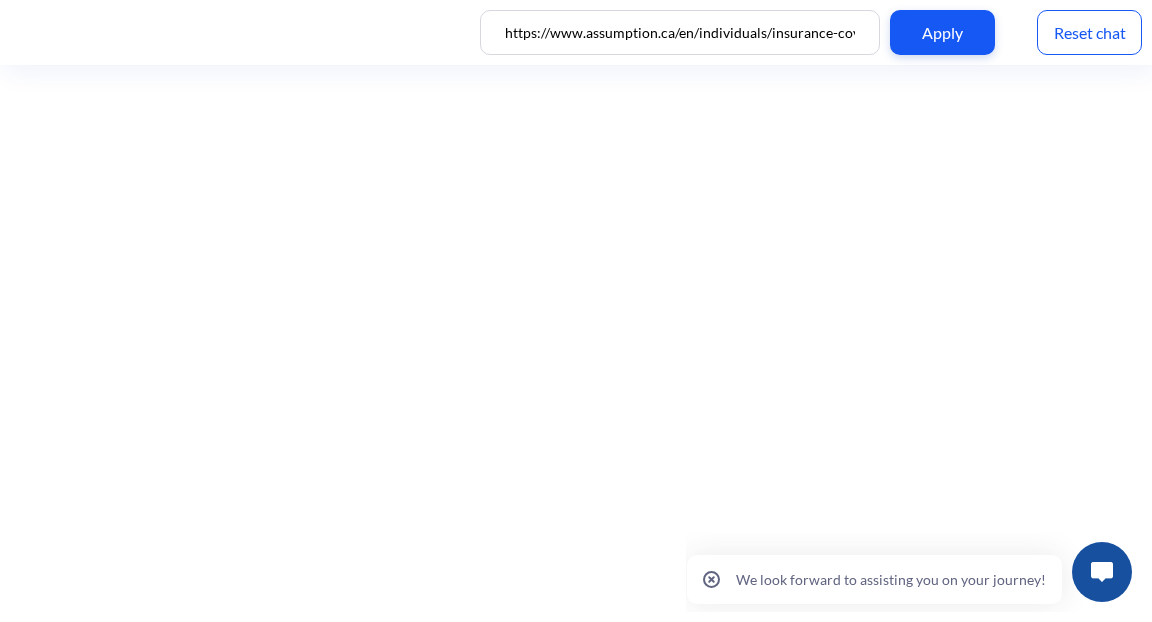 scroll, scrollTop: 0, scrollLeft: 32, axis: horizontal 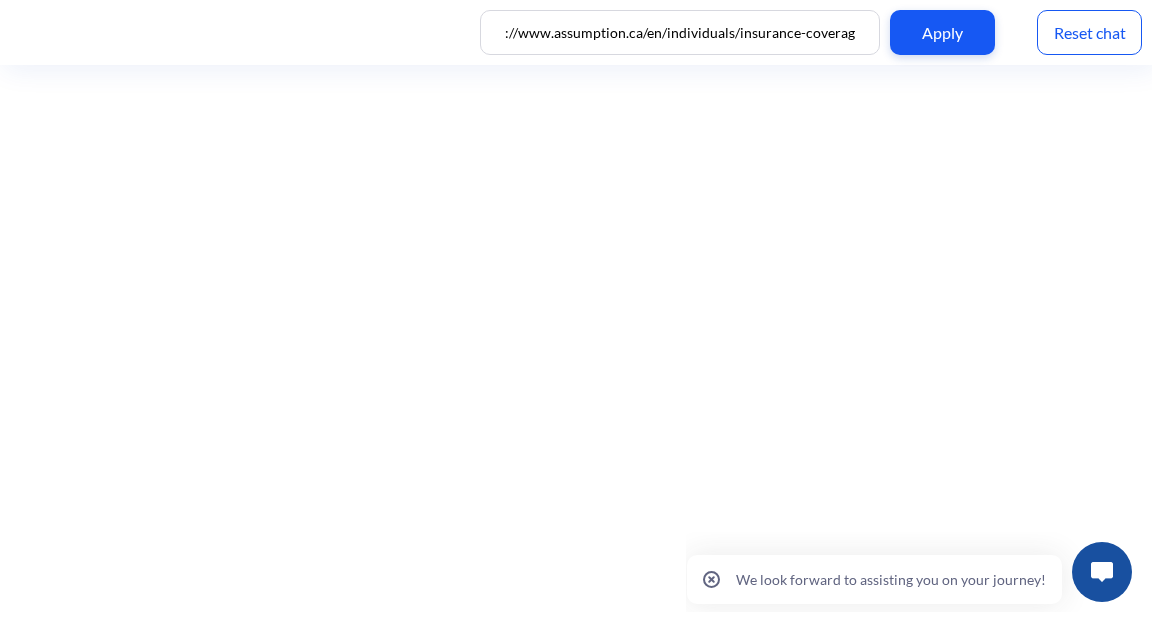 type on "https://www.assumption.ca/en/individuals/insurance-coverage" 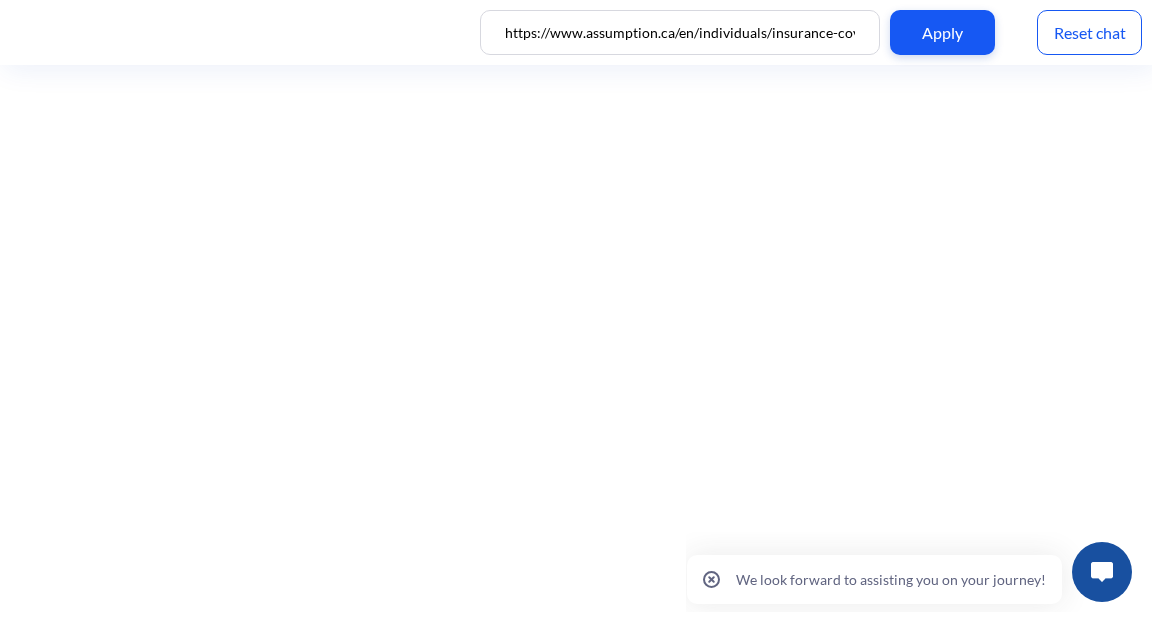 click on "Apply" at bounding box center [942, 32] 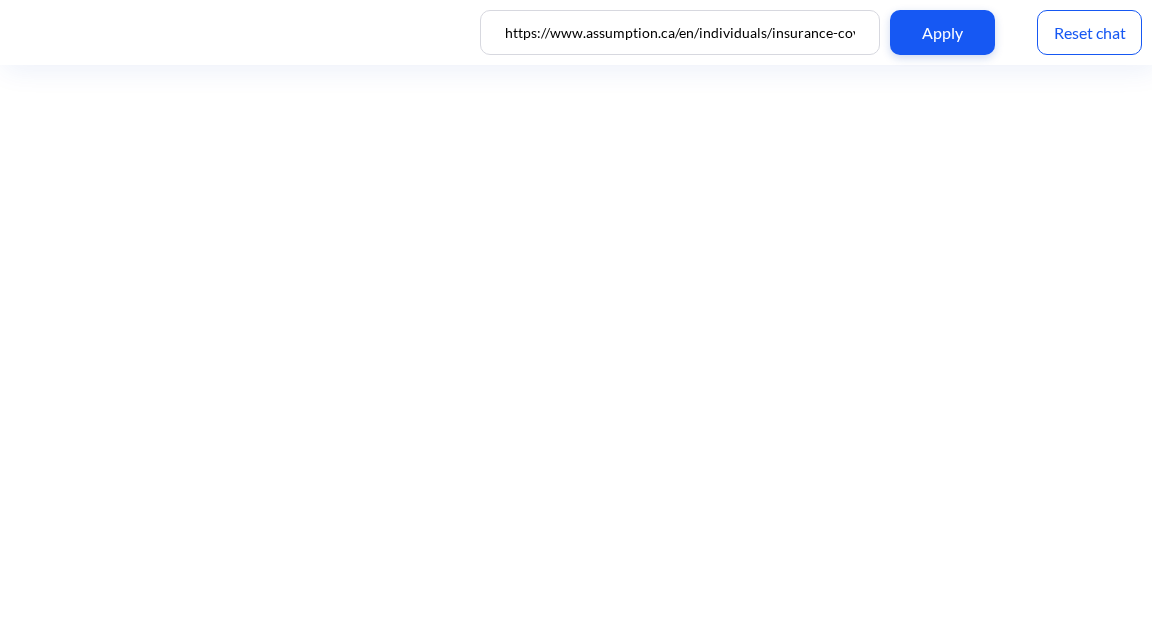 scroll, scrollTop: 0, scrollLeft: 0, axis: both 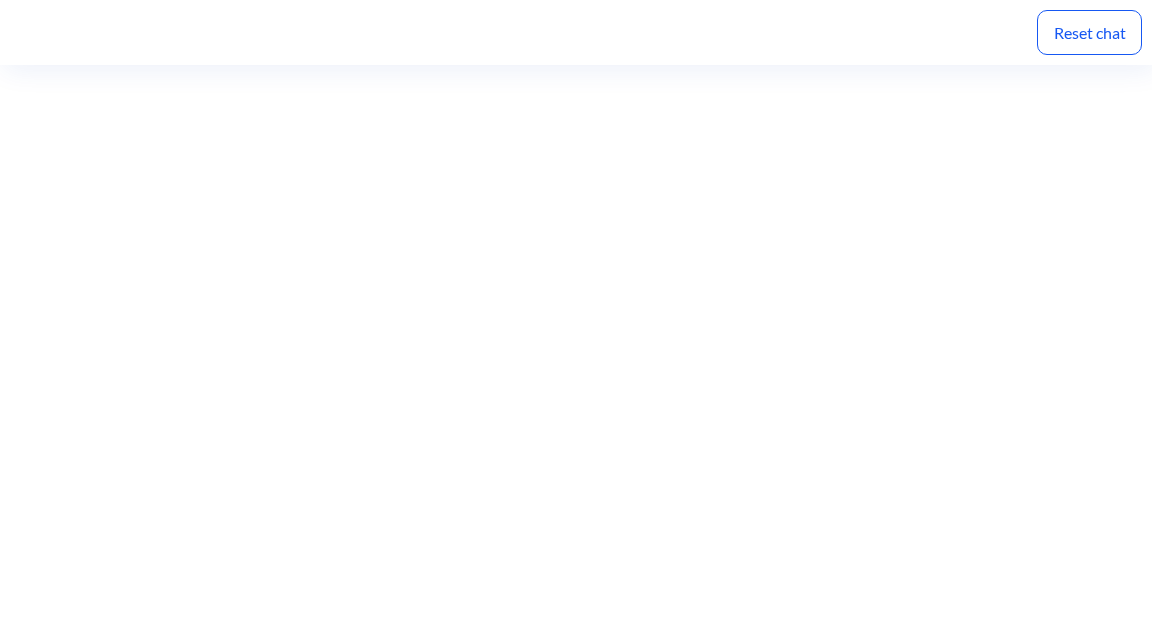 click on "Reset chat" at bounding box center [1089, 32] 